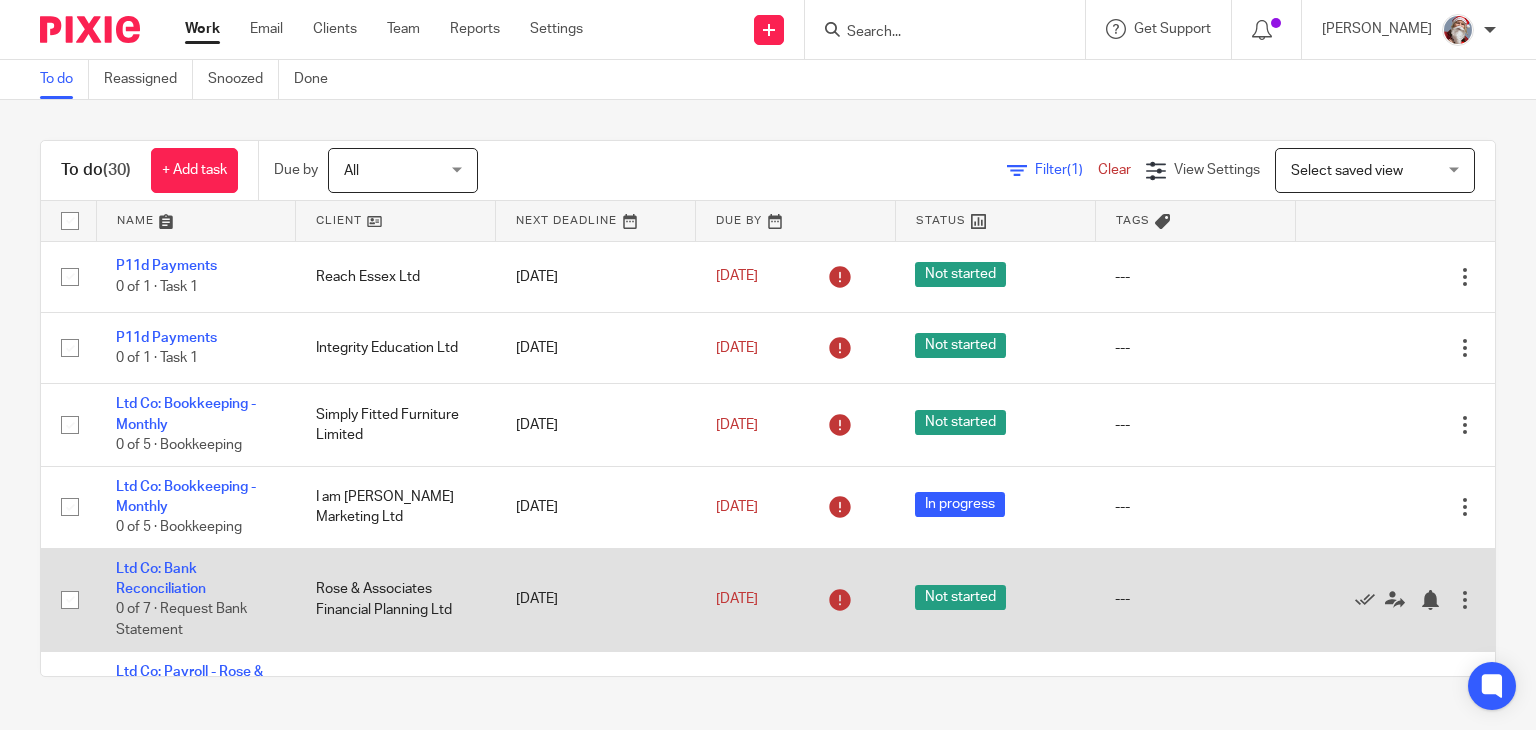 scroll, scrollTop: 0, scrollLeft: 0, axis: both 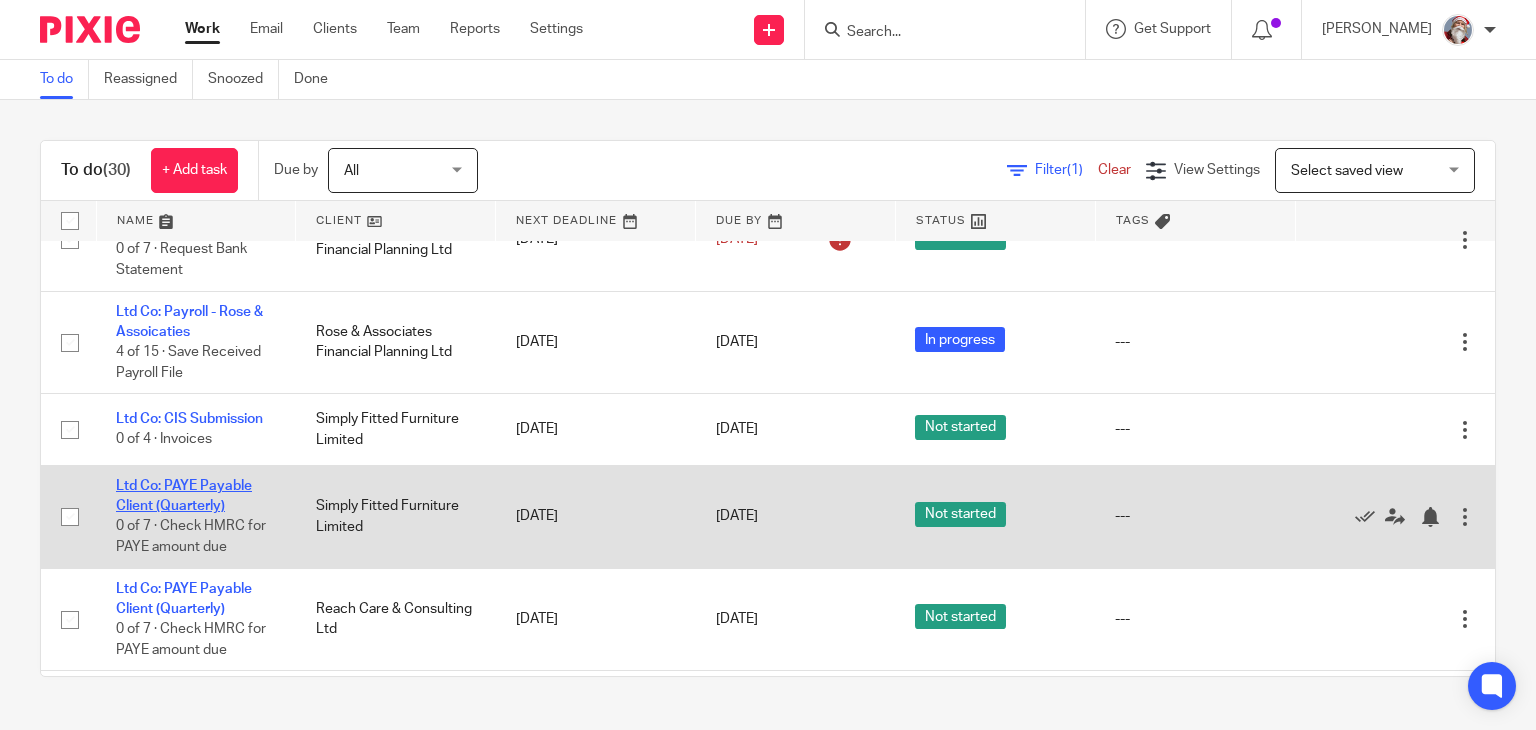 click on "Ltd Co:  PAYE Payable Client (Quarterly)" 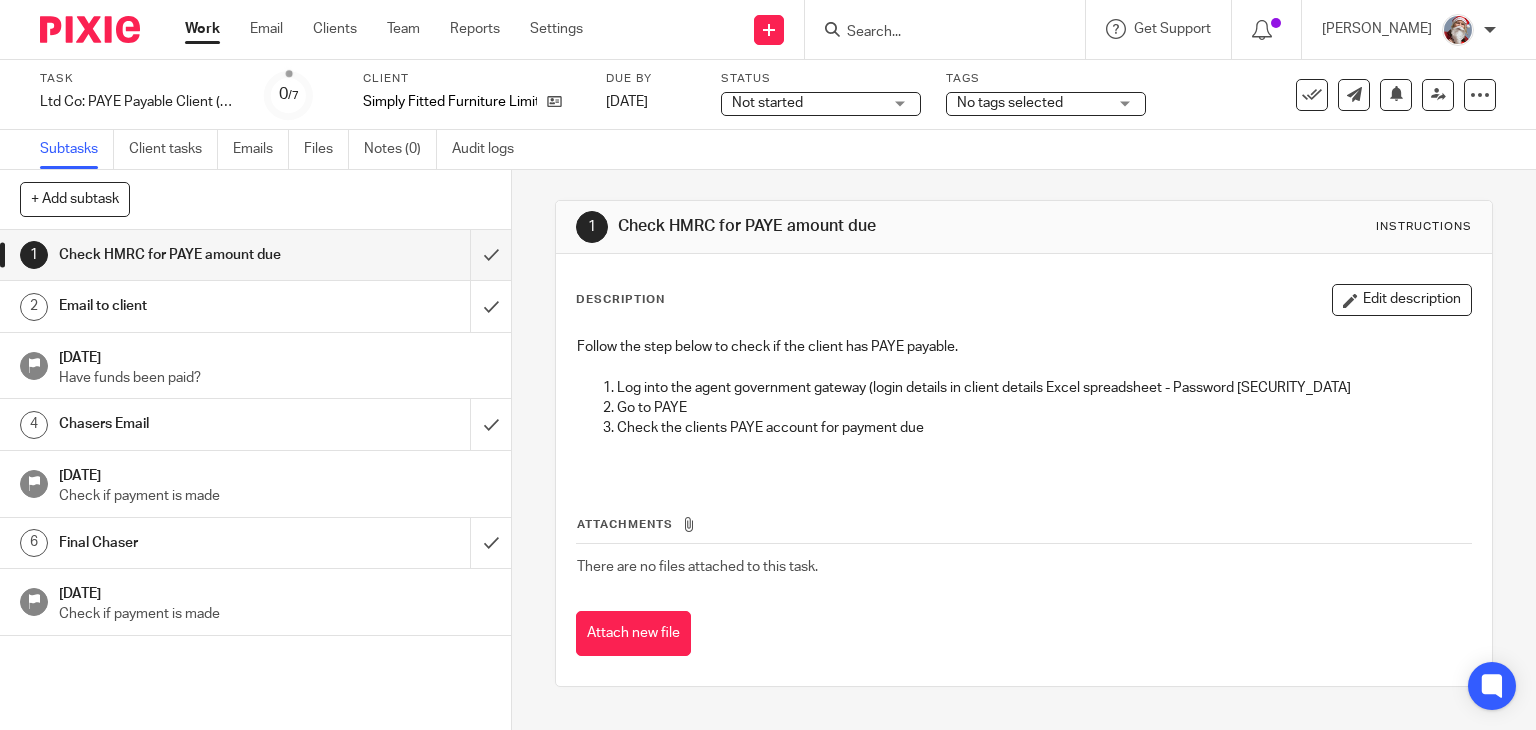 scroll, scrollTop: 0, scrollLeft: 0, axis: both 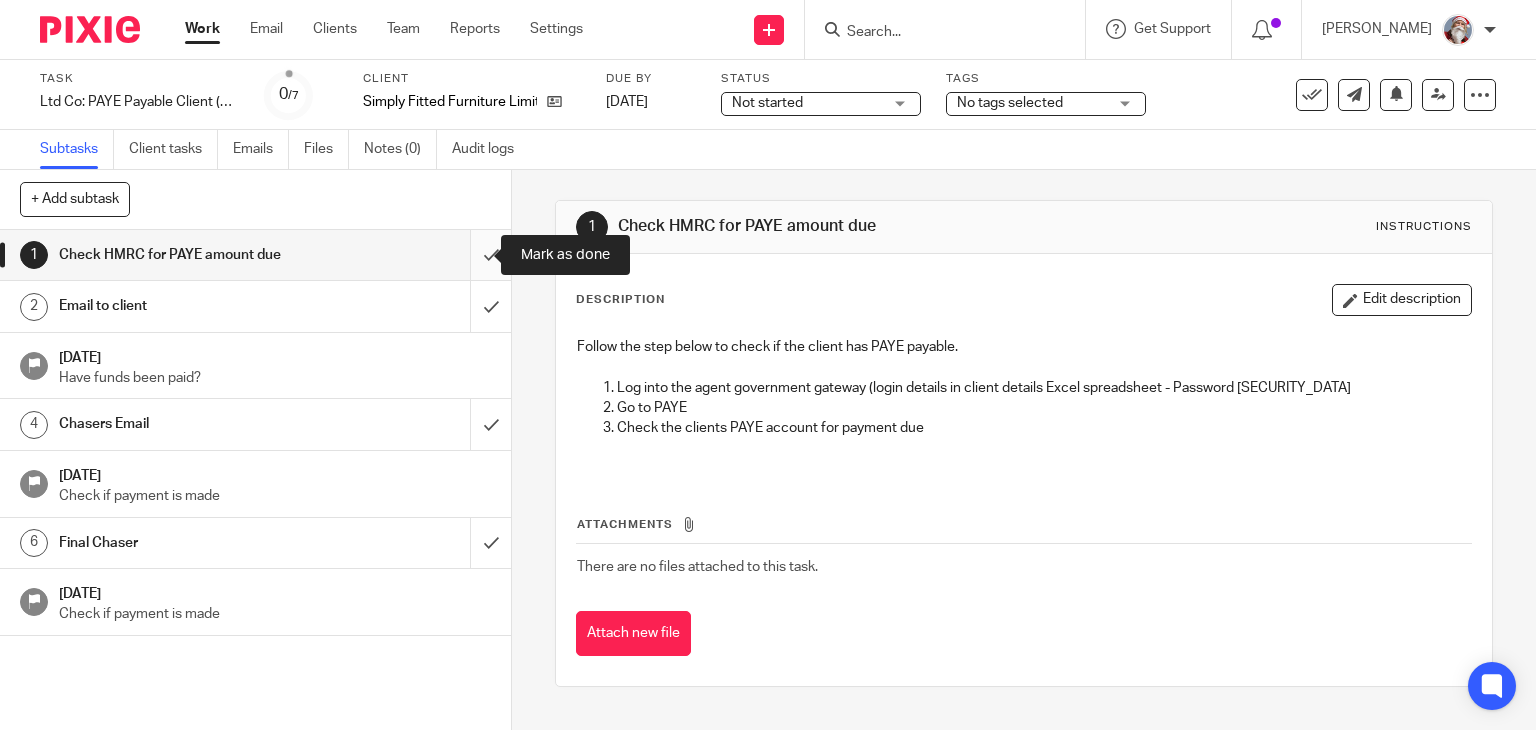click at bounding box center [255, 255] 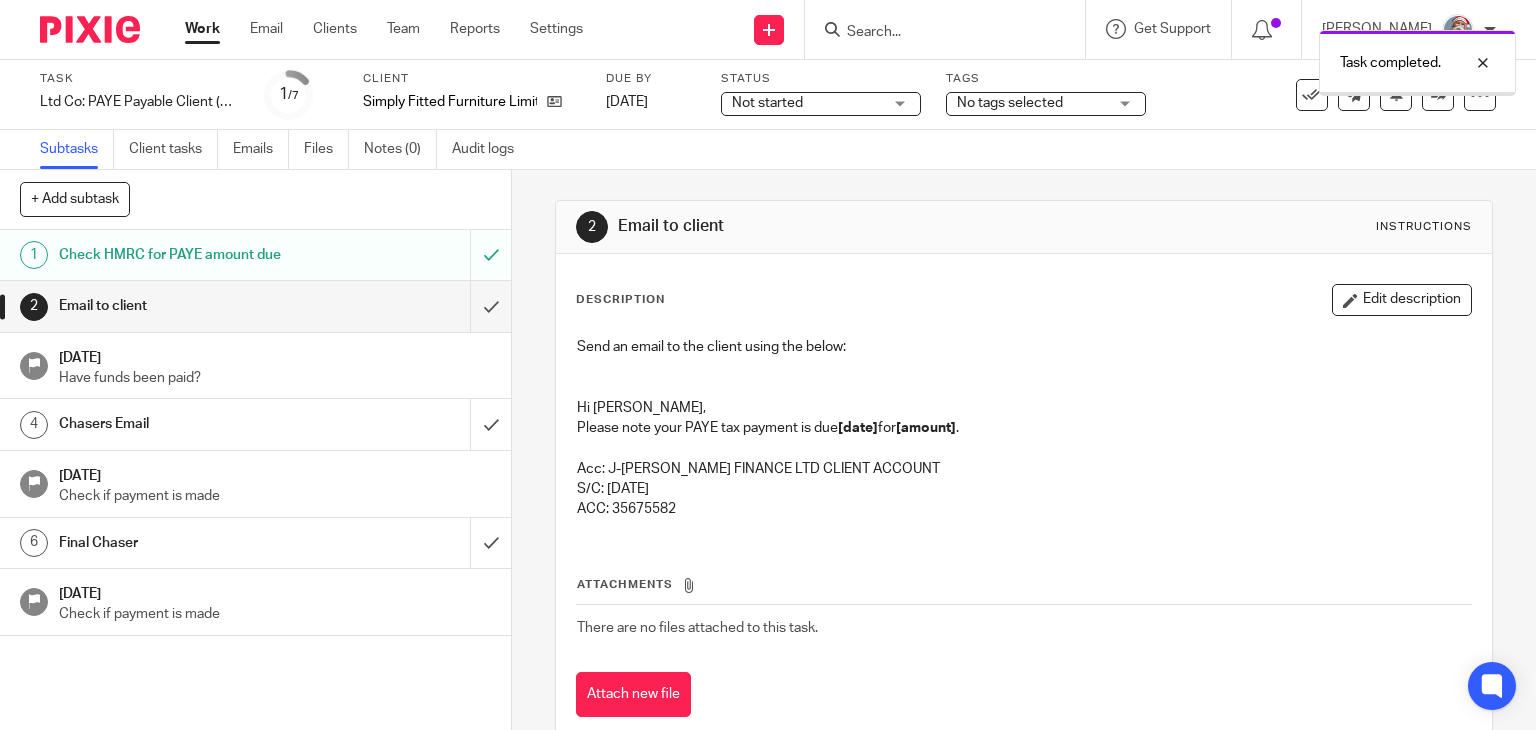 scroll, scrollTop: 0, scrollLeft: 0, axis: both 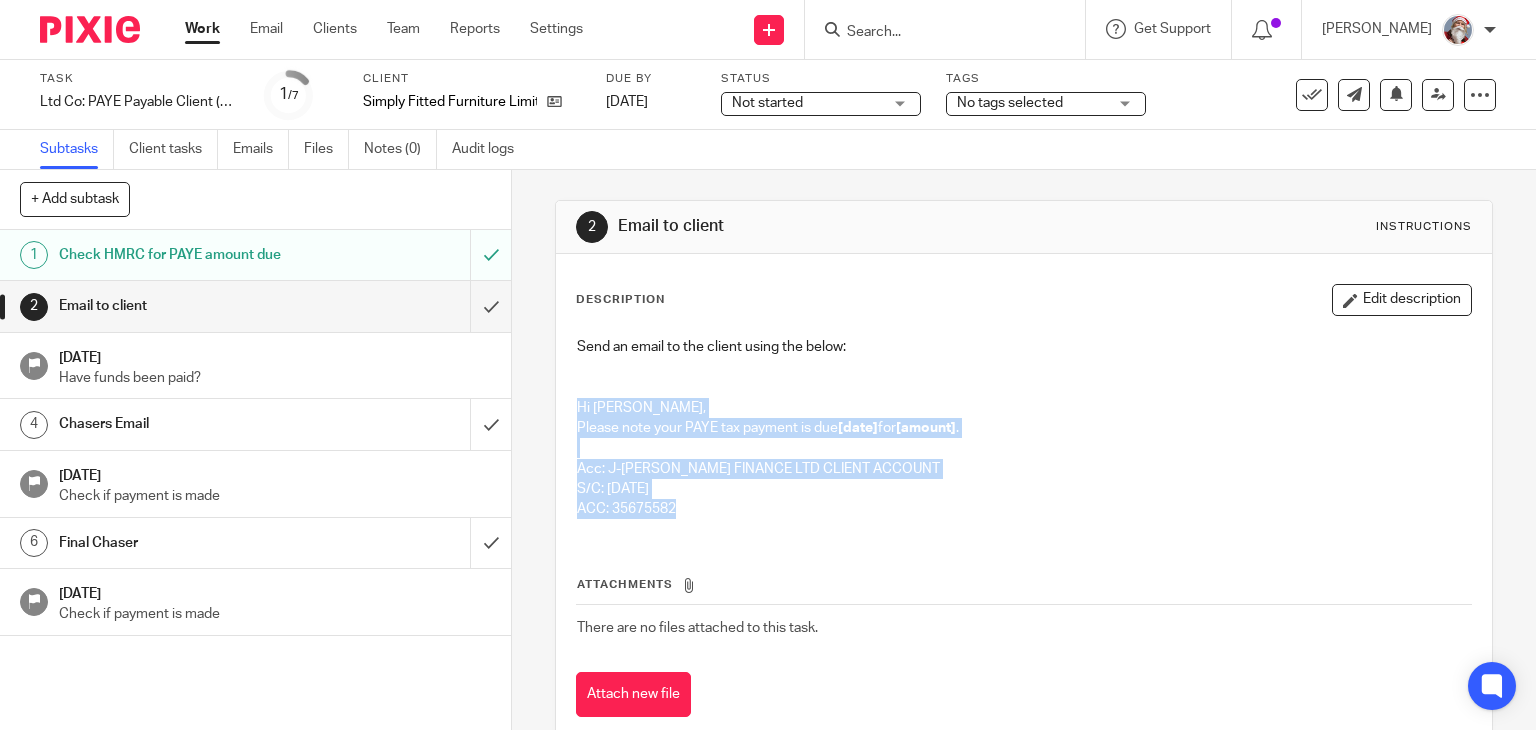 drag, startPoint x: 563, startPoint y: 407, endPoint x: 676, endPoint y: 505, distance: 149.57607 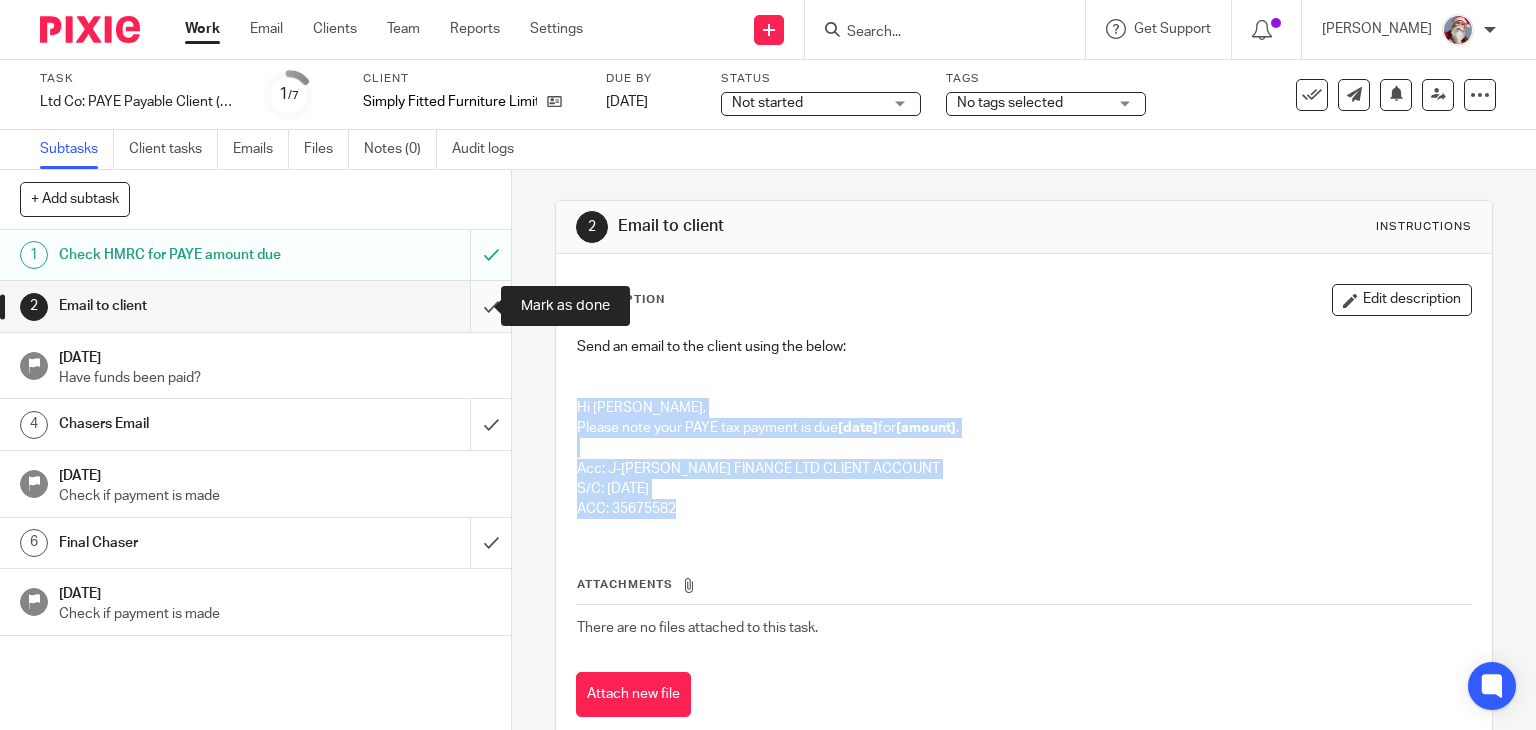 click at bounding box center (255, 306) 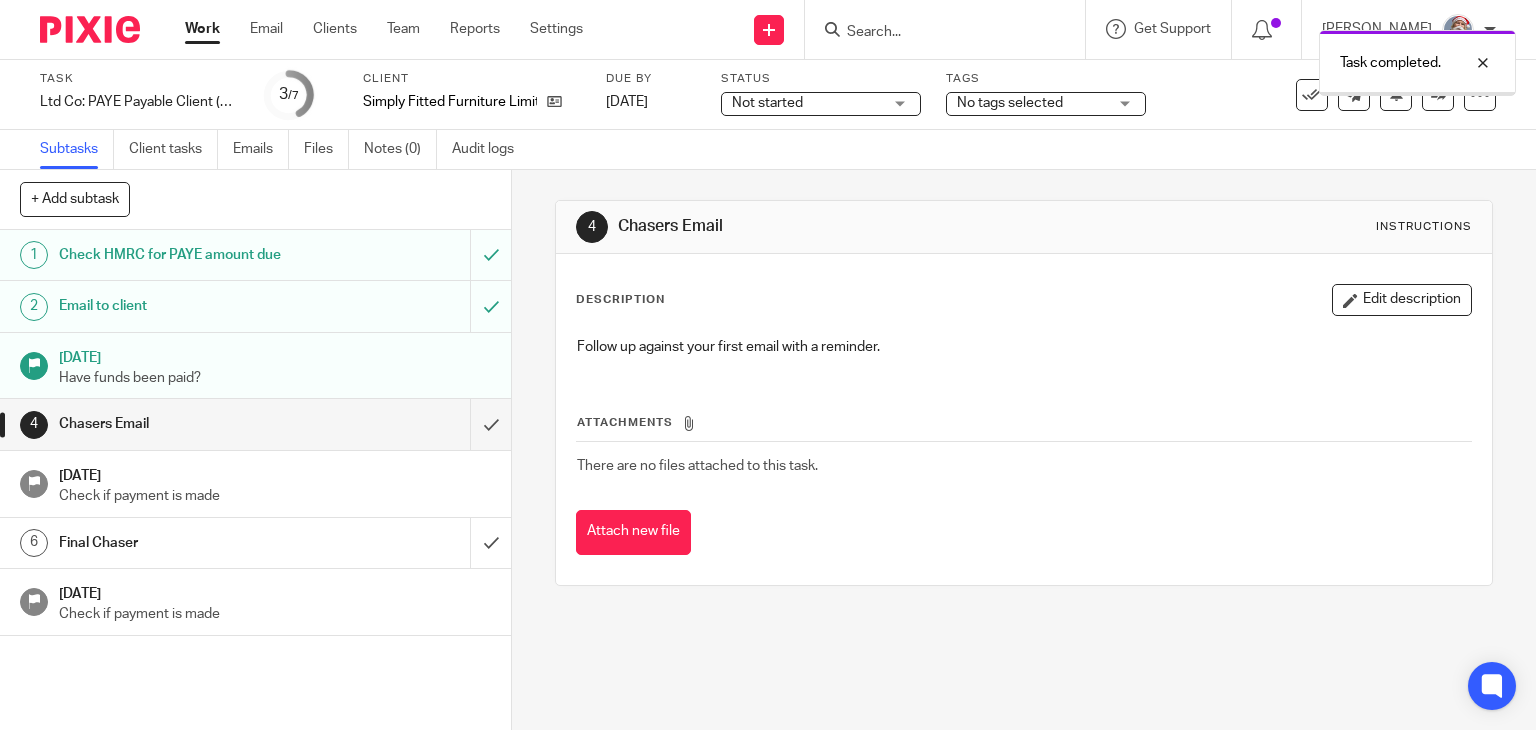 scroll, scrollTop: 0, scrollLeft: 0, axis: both 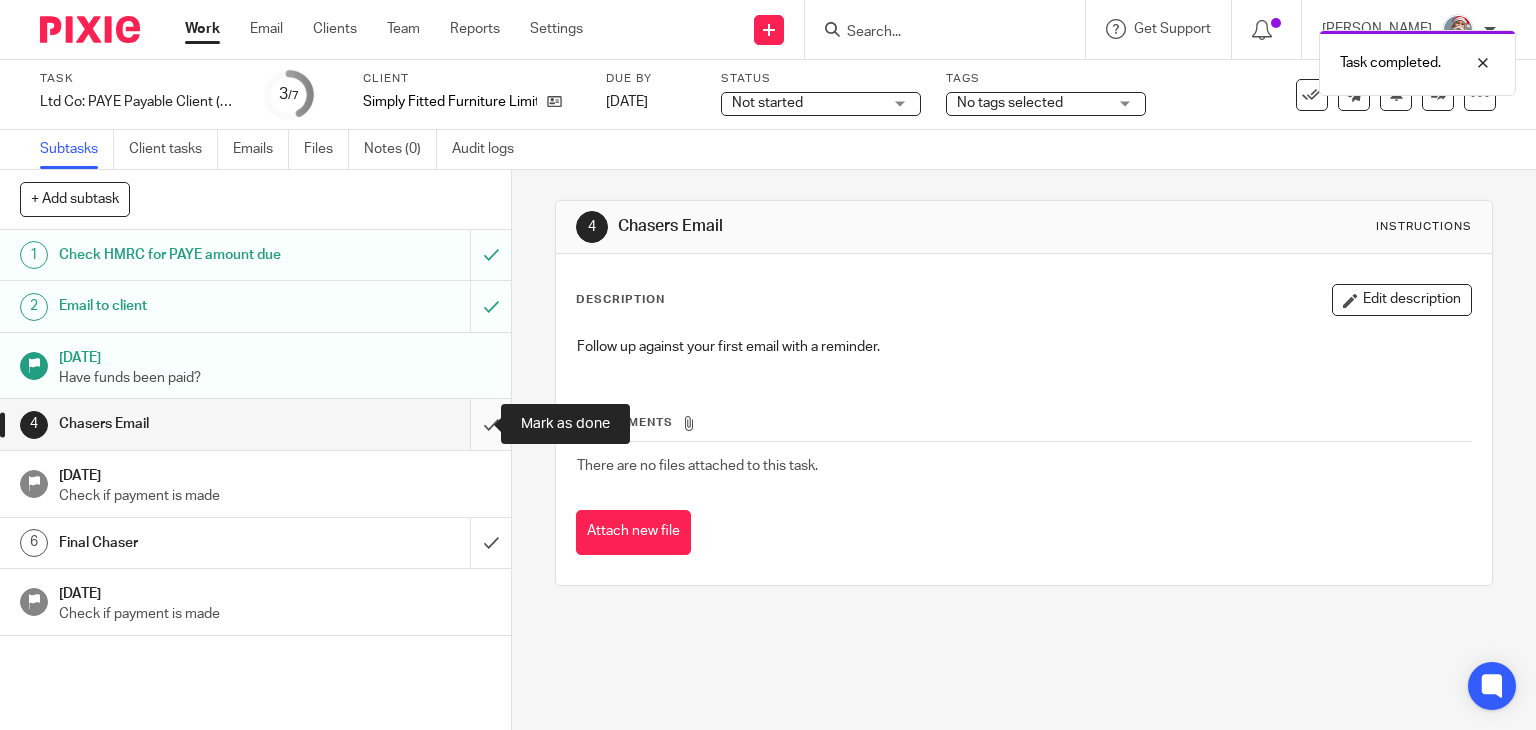 click at bounding box center [255, 424] 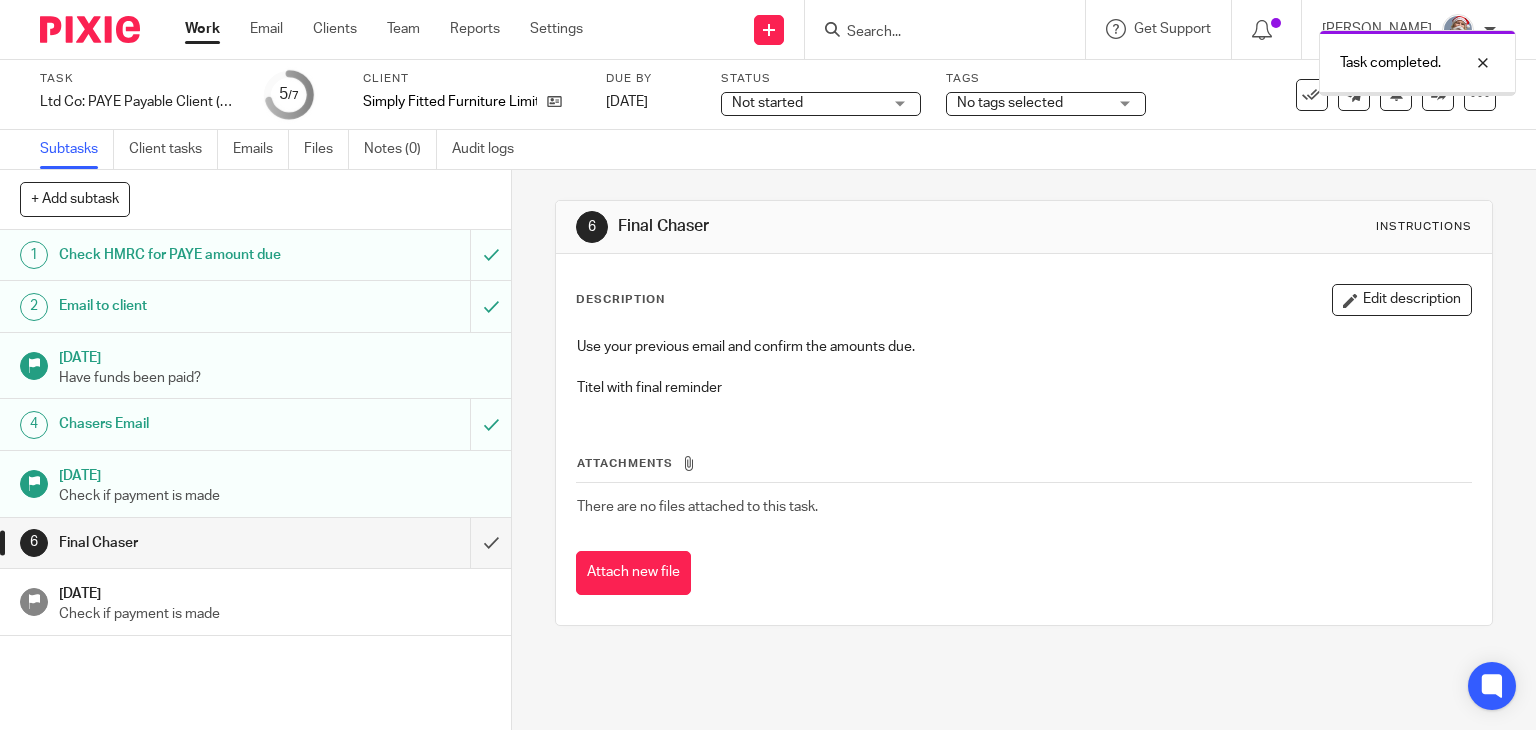 scroll, scrollTop: 0, scrollLeft: 0, axis: both 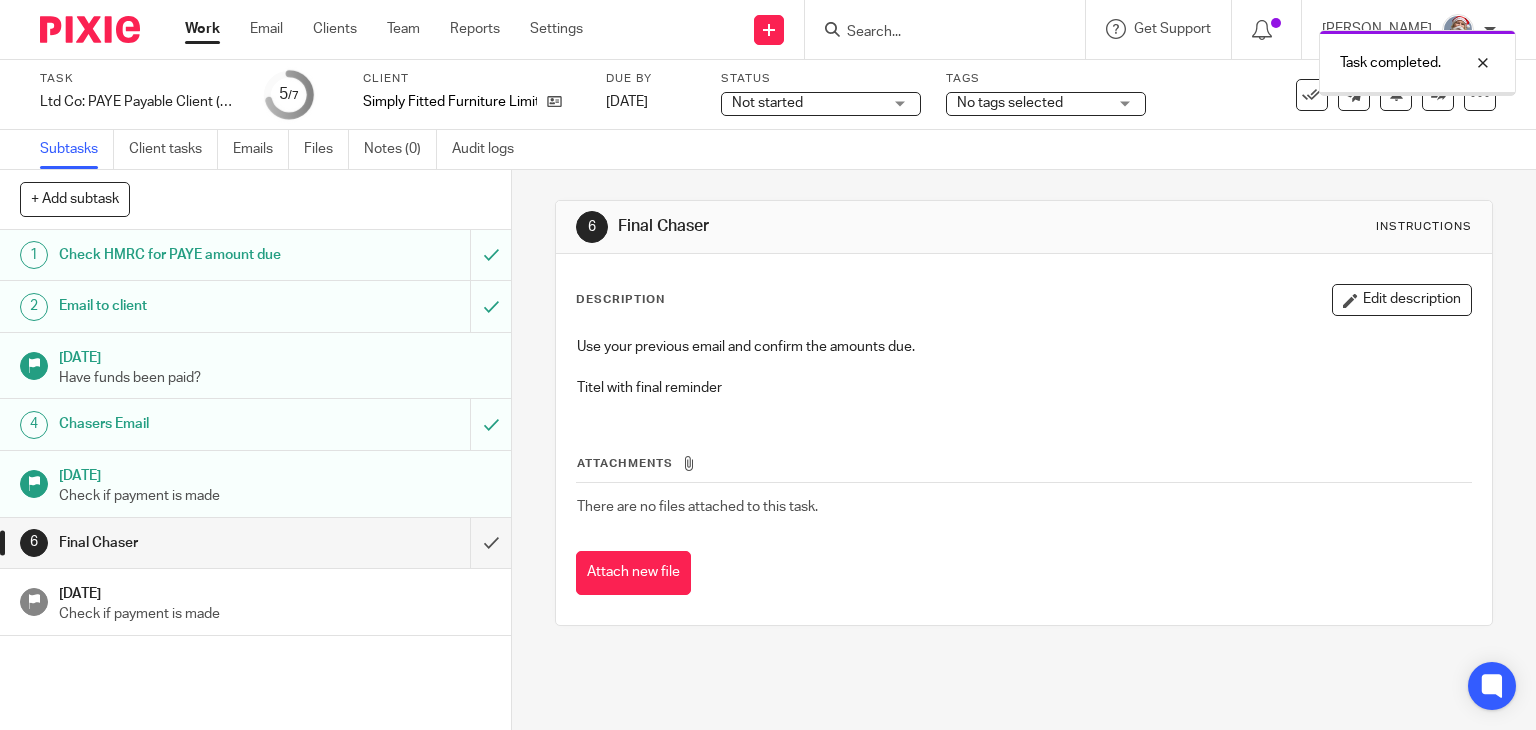 click at bounding box center (255, 543) 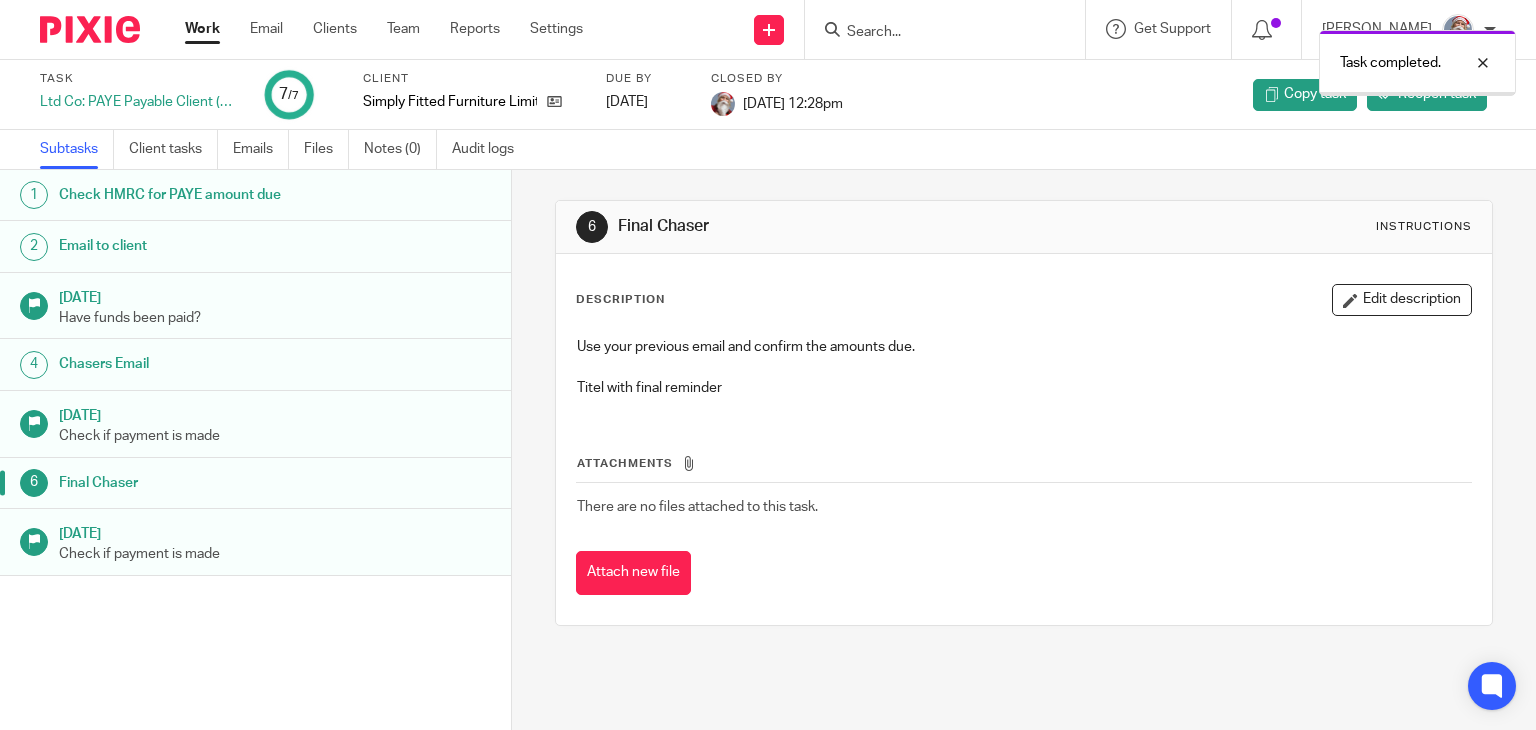 scroll, scrollTop: 0, scrollLeft: 0, axis: both 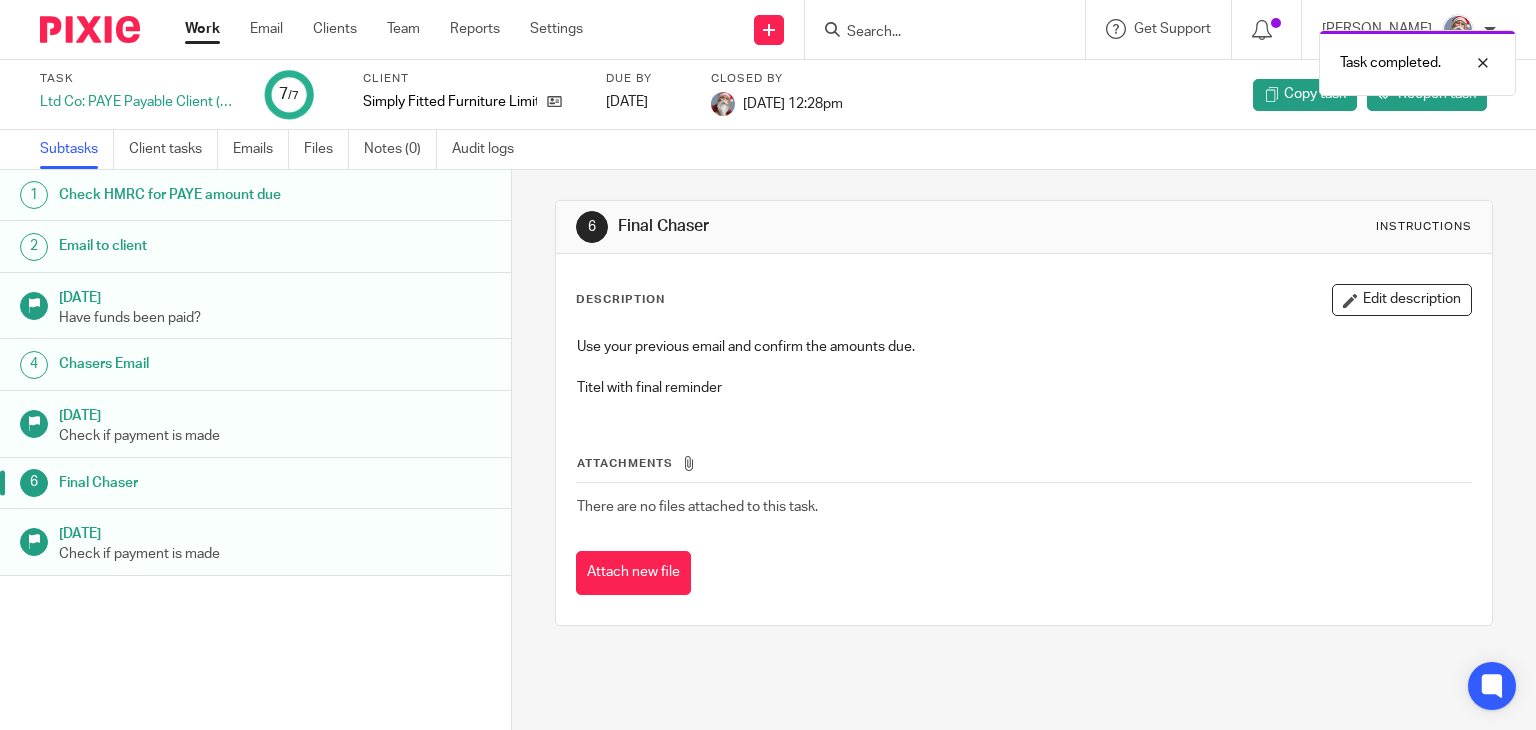 click on "Work" at bounding box center (202, 29) 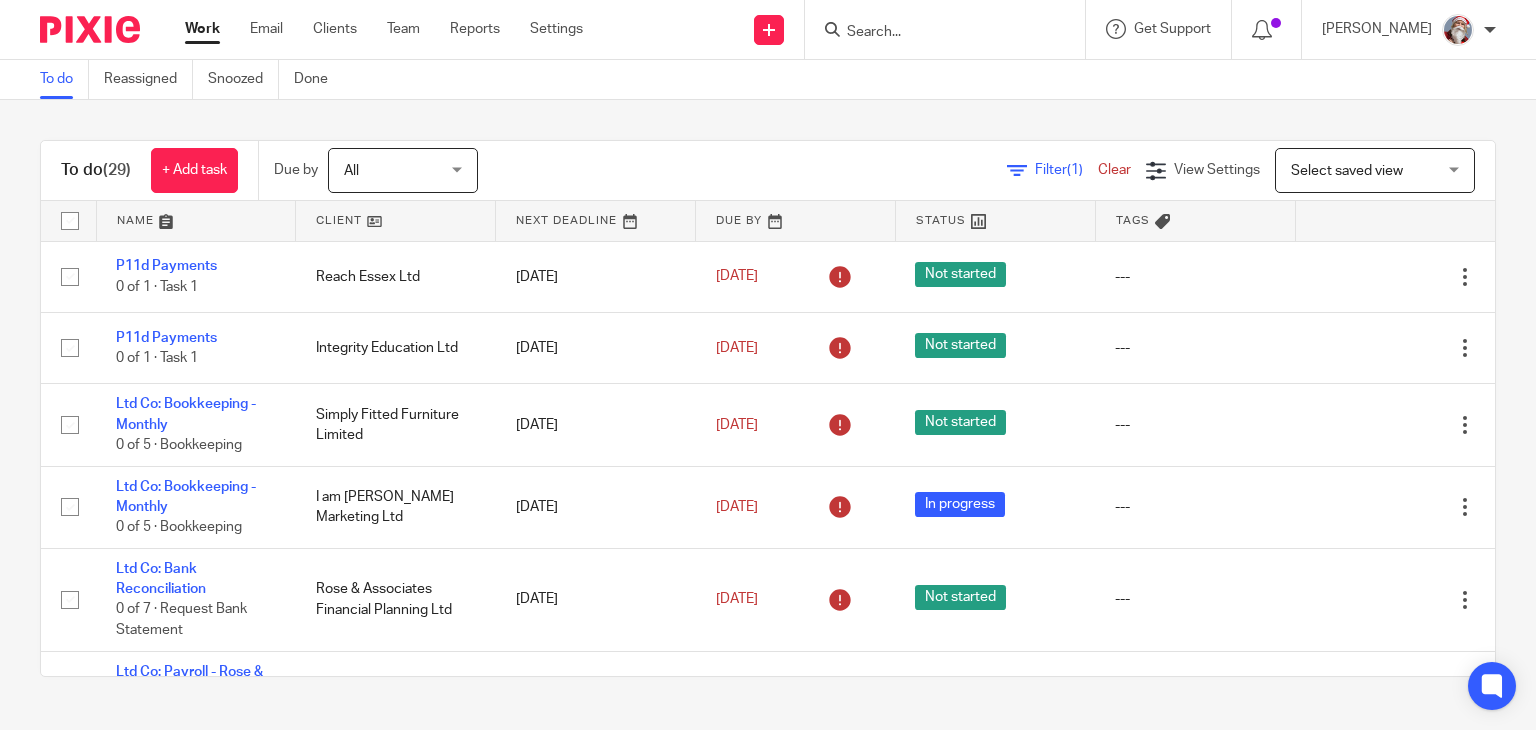 scroll, scrollTop: 0, scrollLeft: 0, axis: both 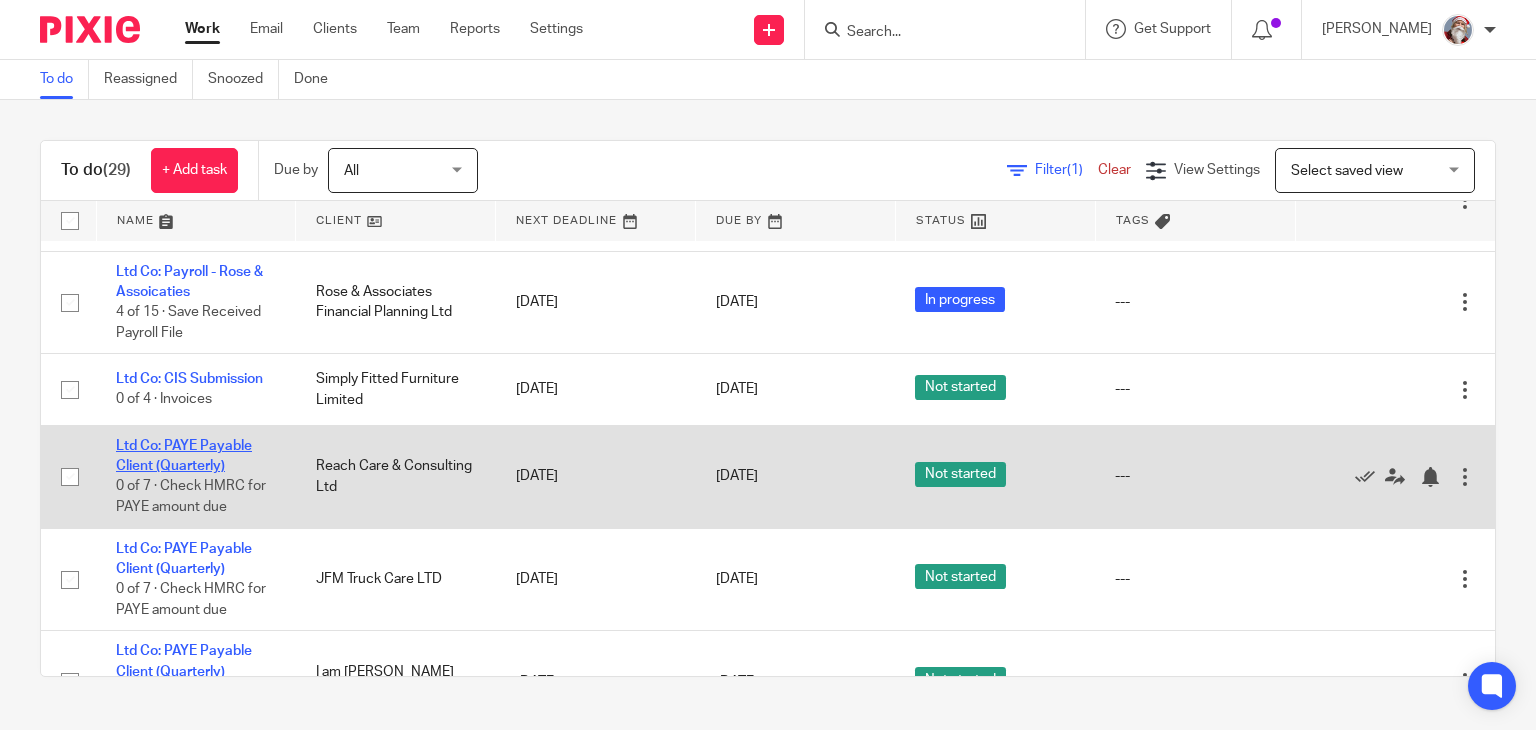 click on "Ltd Co:  PAYE Payable Client (Quarterly)" at bounding box center [184, 456] 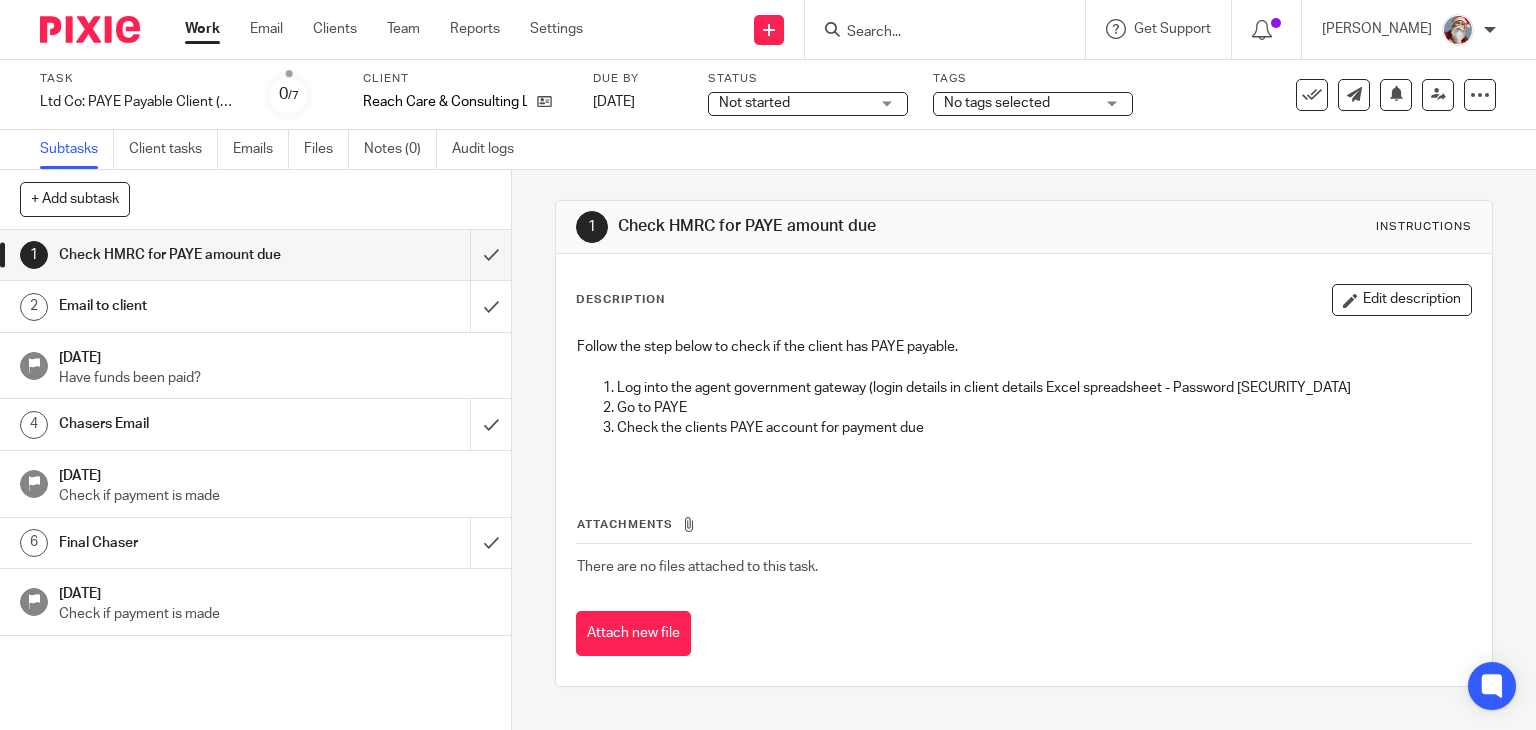 scroll, scrollTop: 0, scrollLeft: 0, axis: both 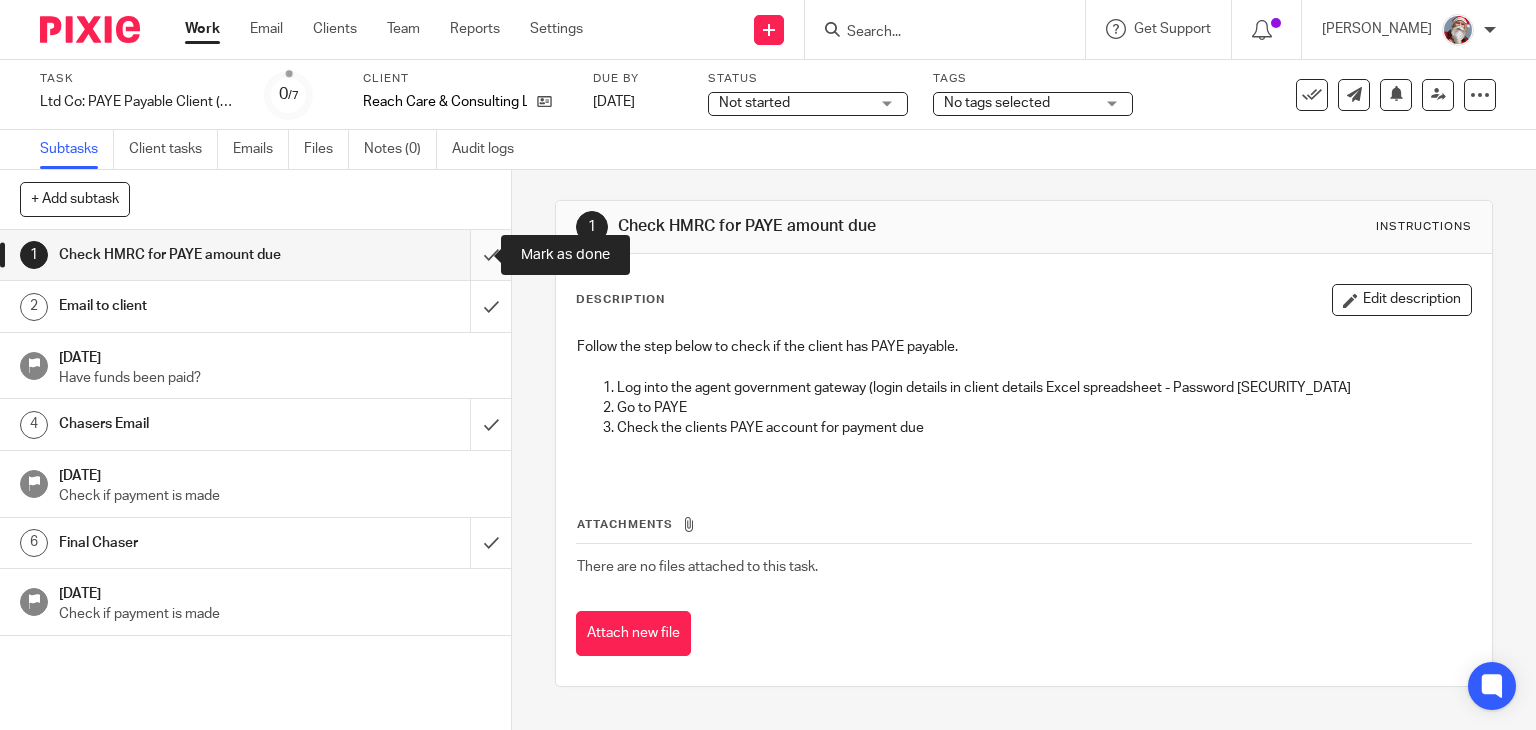 click at bounding box center (255, 255) 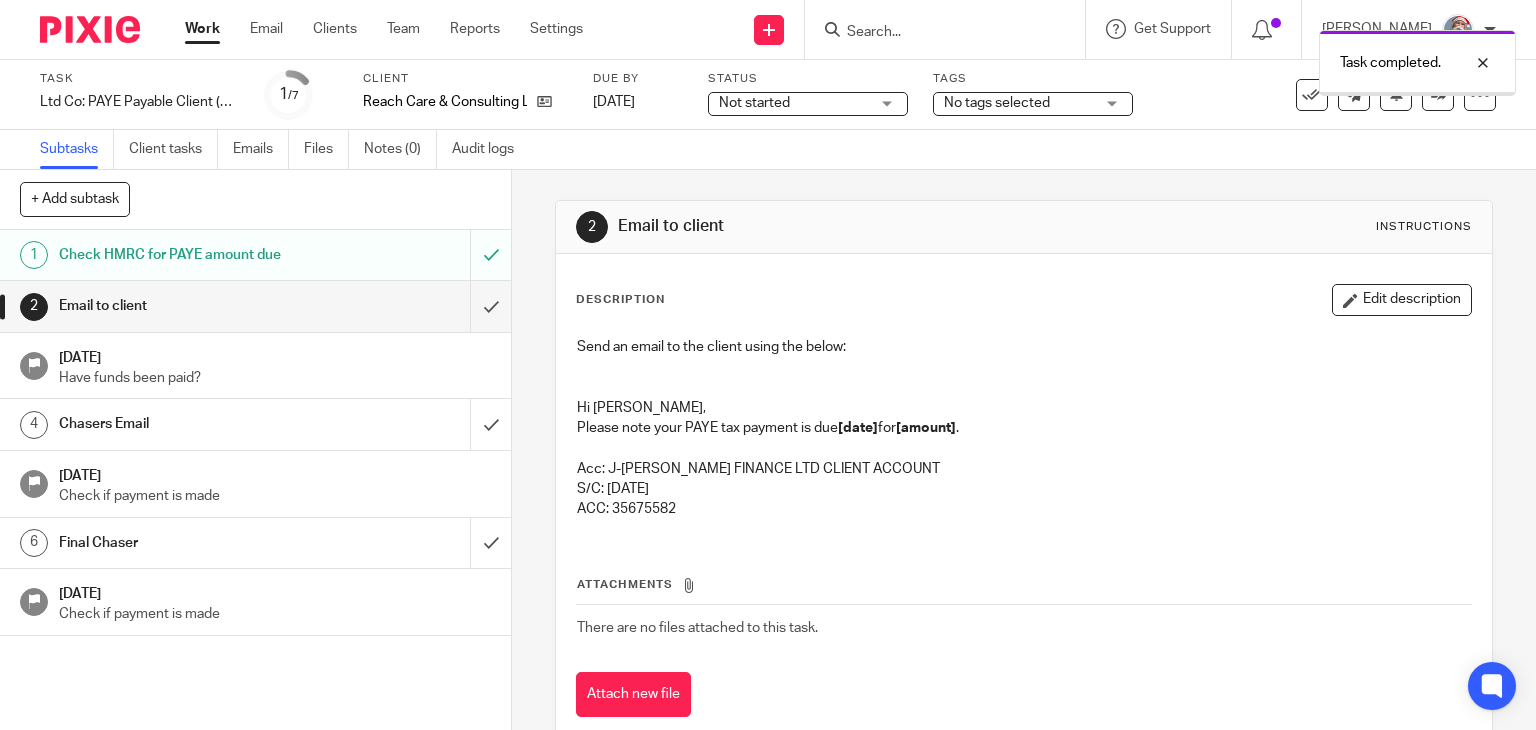 scroll, scrollTop: 0, scrollLeft: 0, axis: both 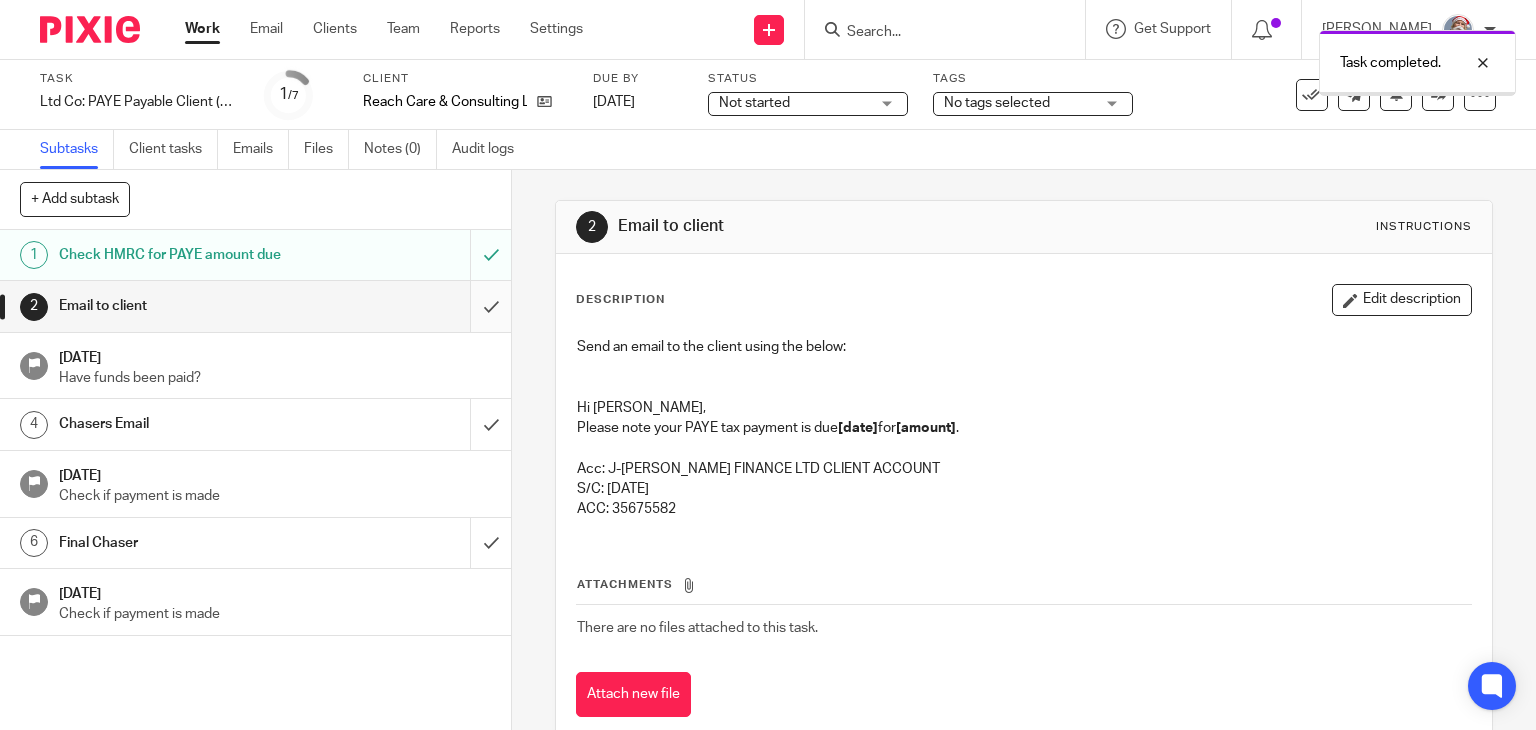 click at bounding box center [255, 306] 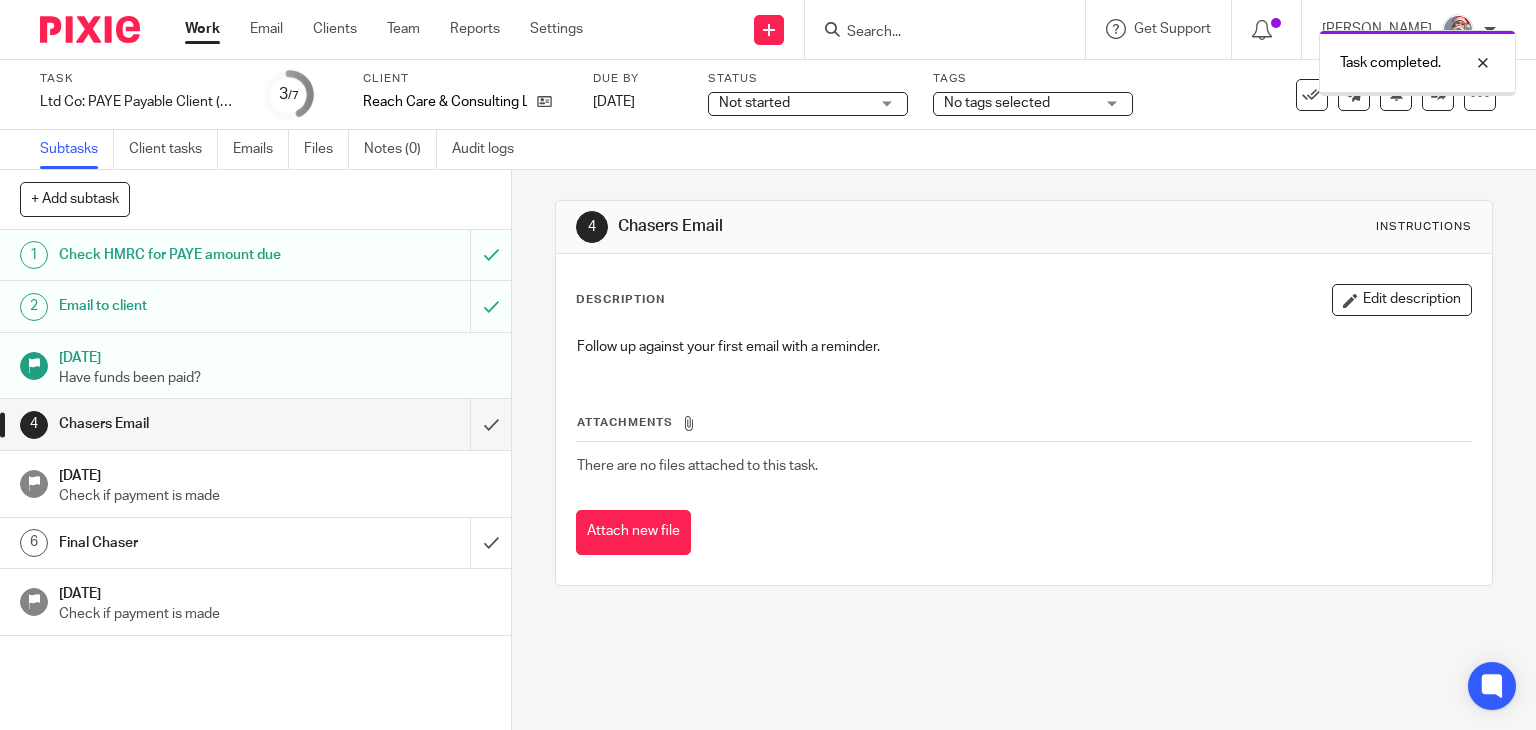 click at bounding box center (255, 424) 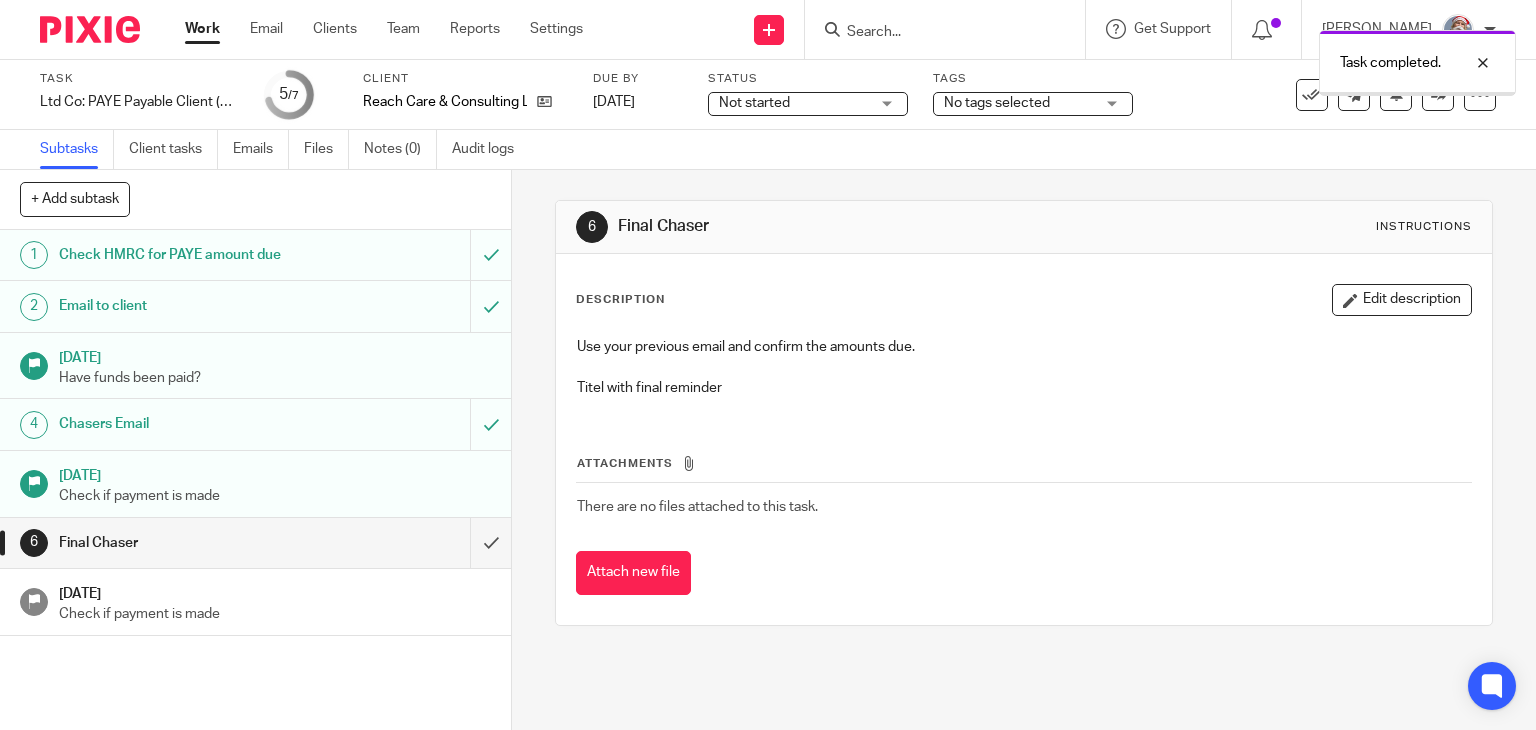 scroll, scrollTop: 0, scrollLeft: 0, axis: both 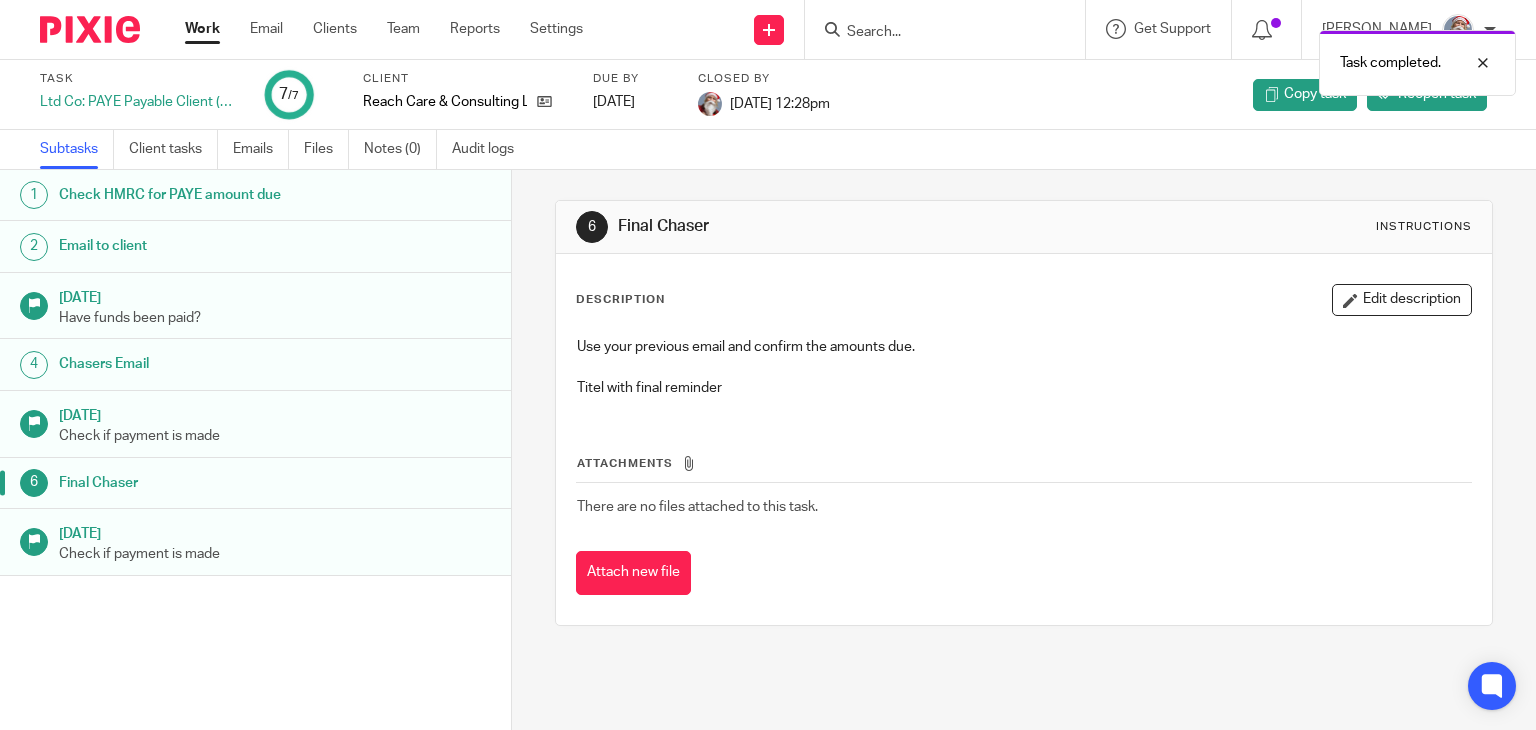 click on "Work" at bounding box center [202, 29] 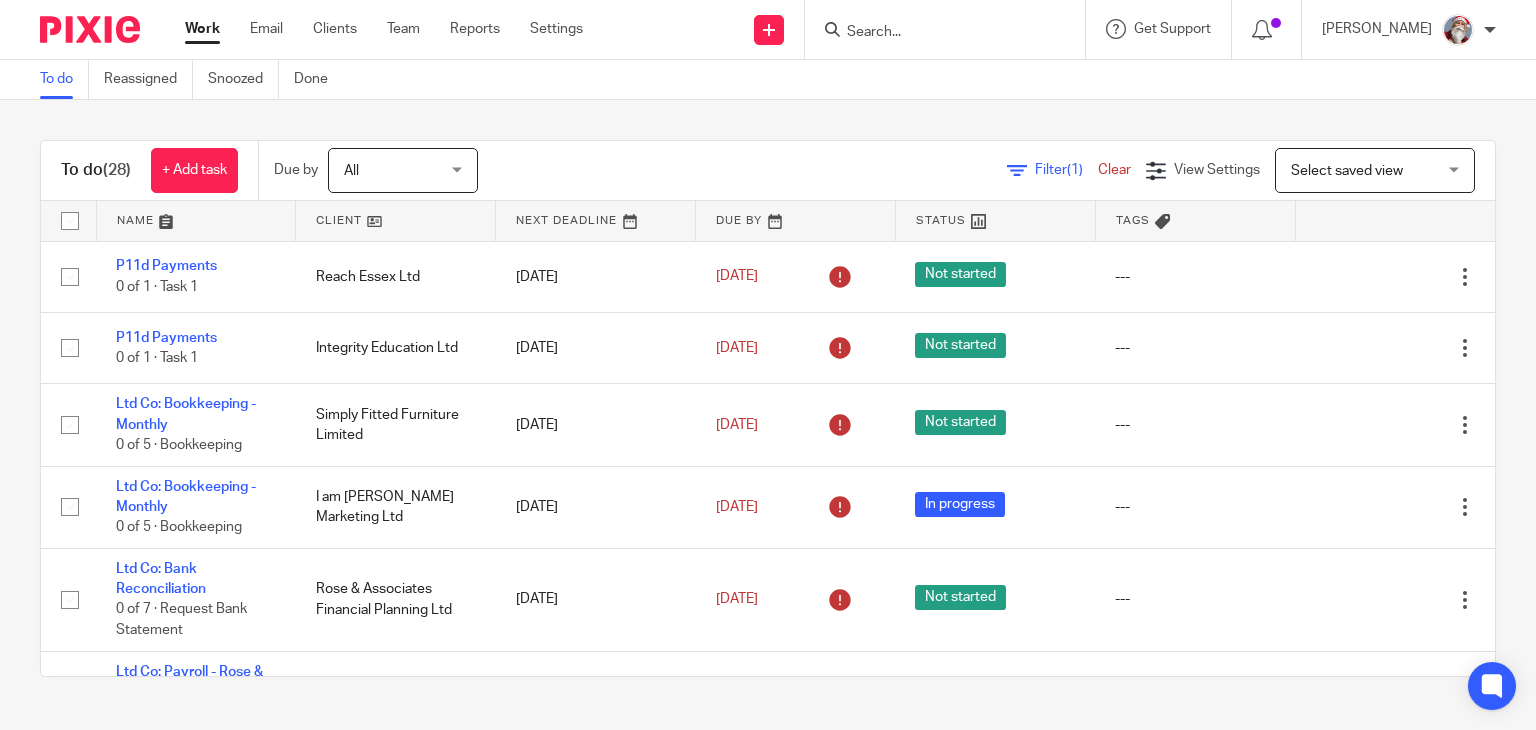 scroll, scrollTop: 0, scrollLeft: 0, axis: both 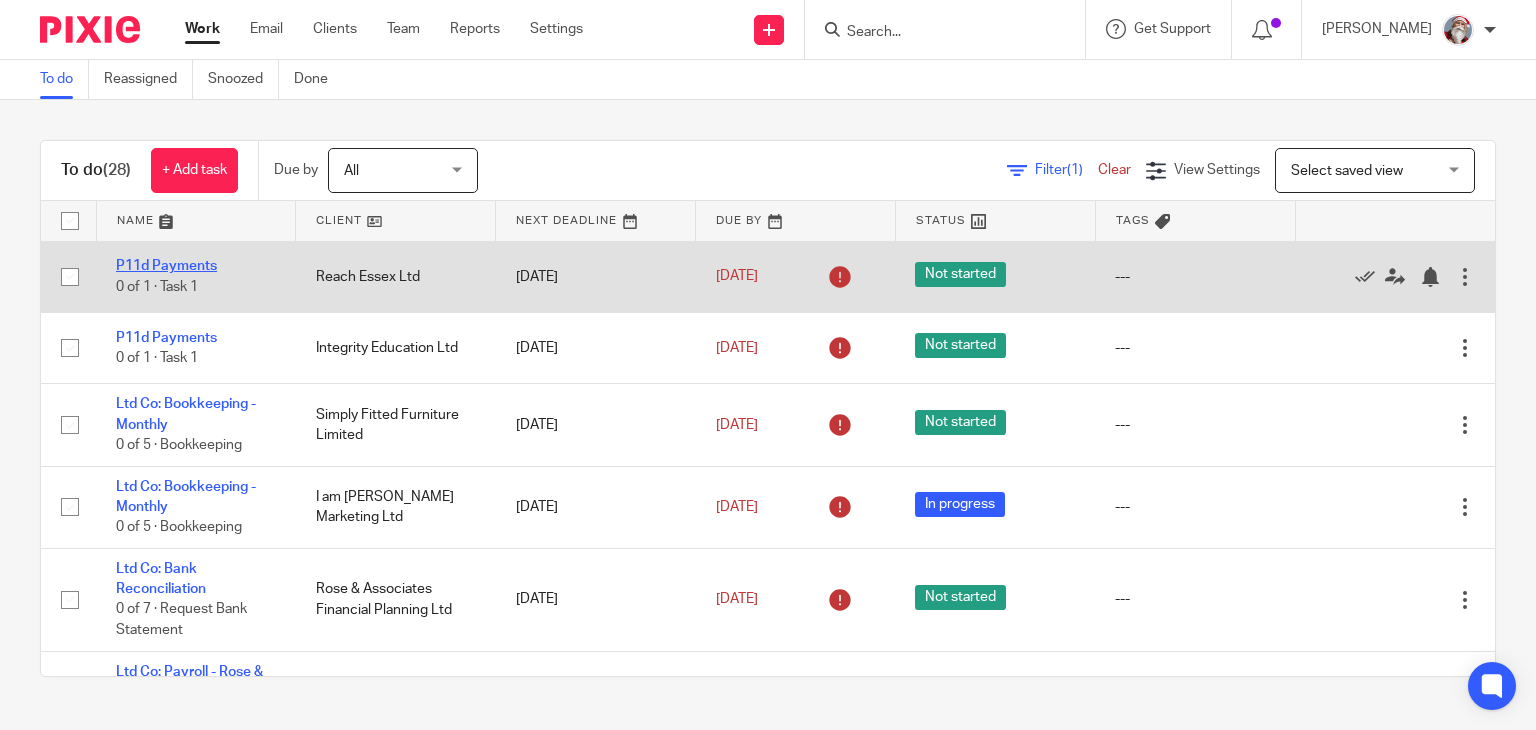 click on "P11d Payments" at bounding box center [166, 266] 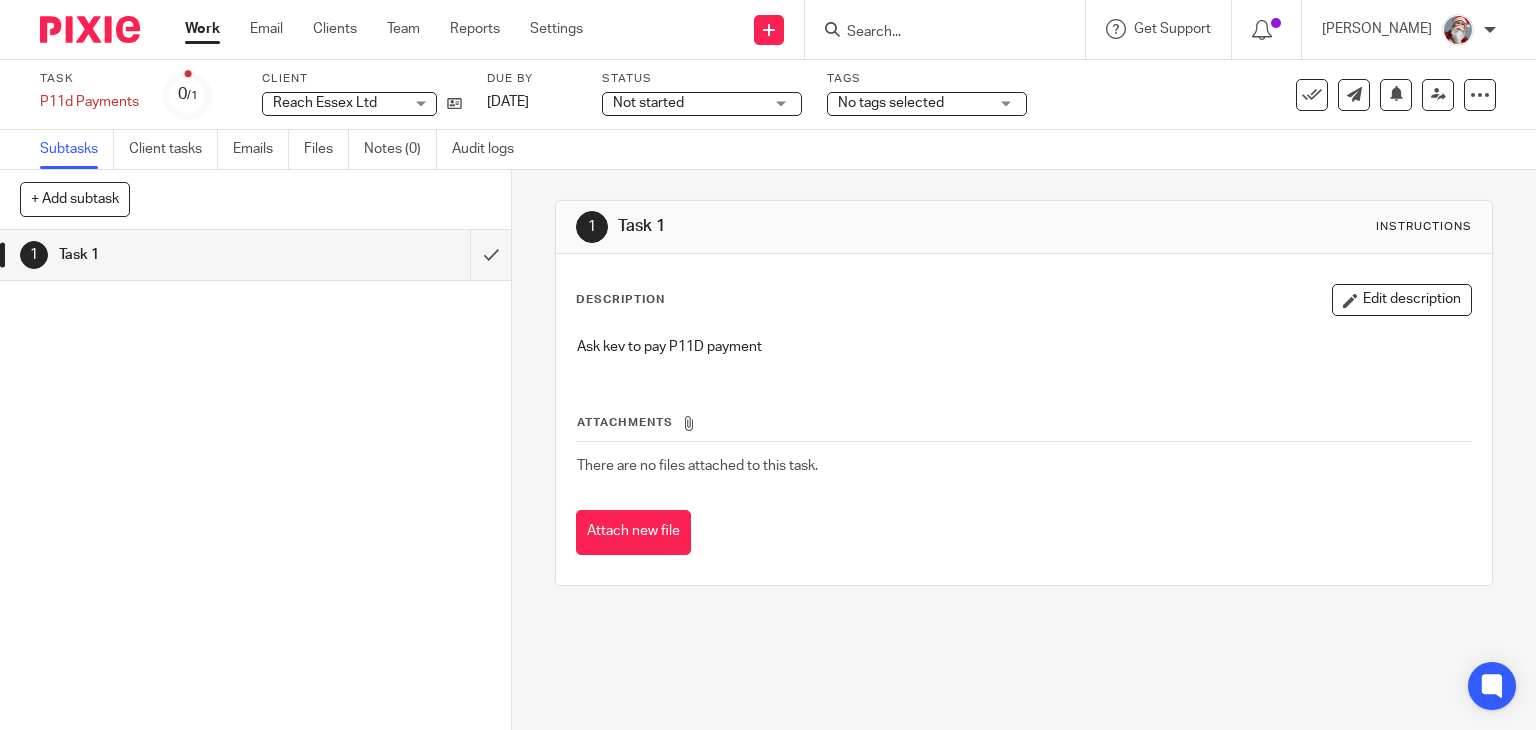 scroll, scrollTop: 0, scrollLeft: 0, axis: both 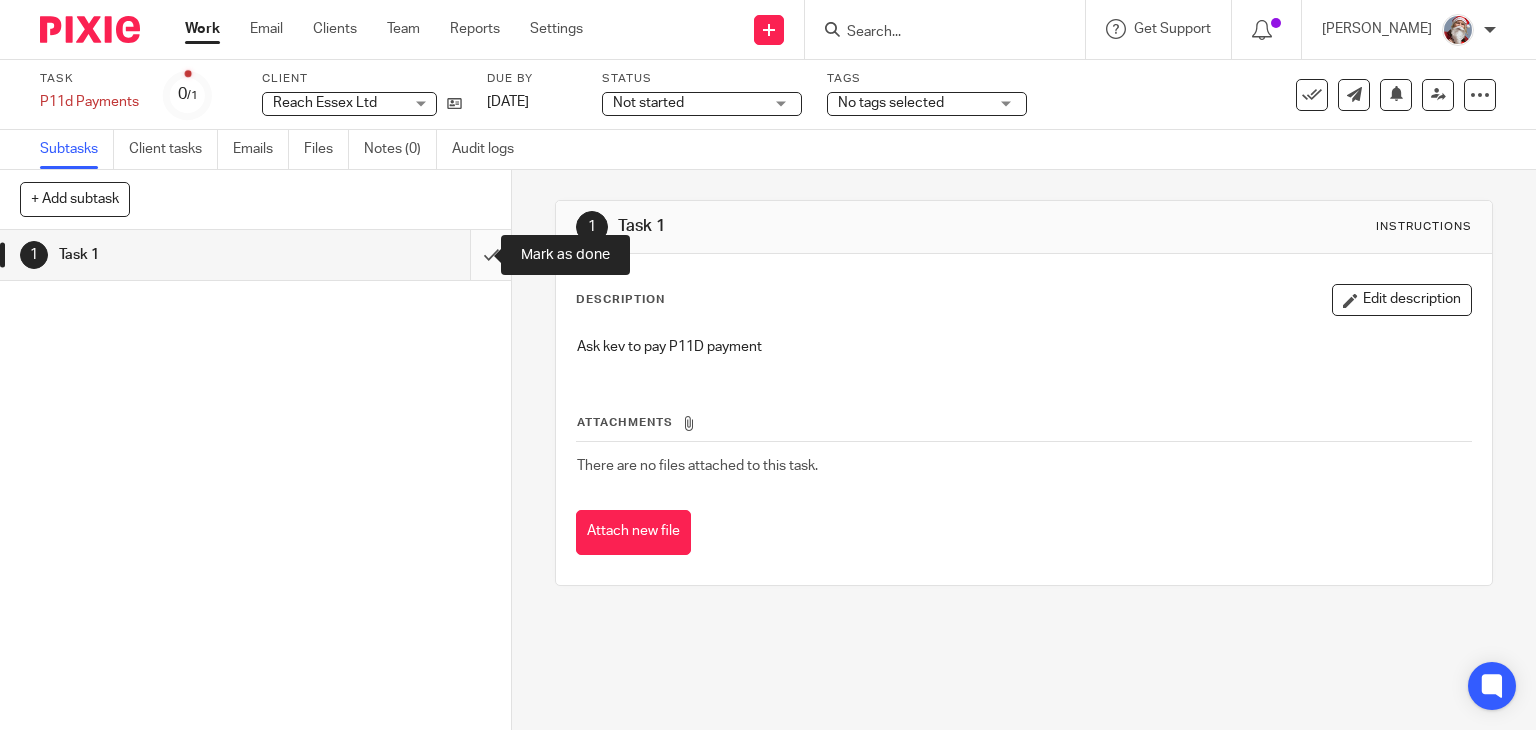 drag, startPoint x: 470, startPoint y: 265, endPoint x: 450, endPoint y: 261, distance: 20.396078 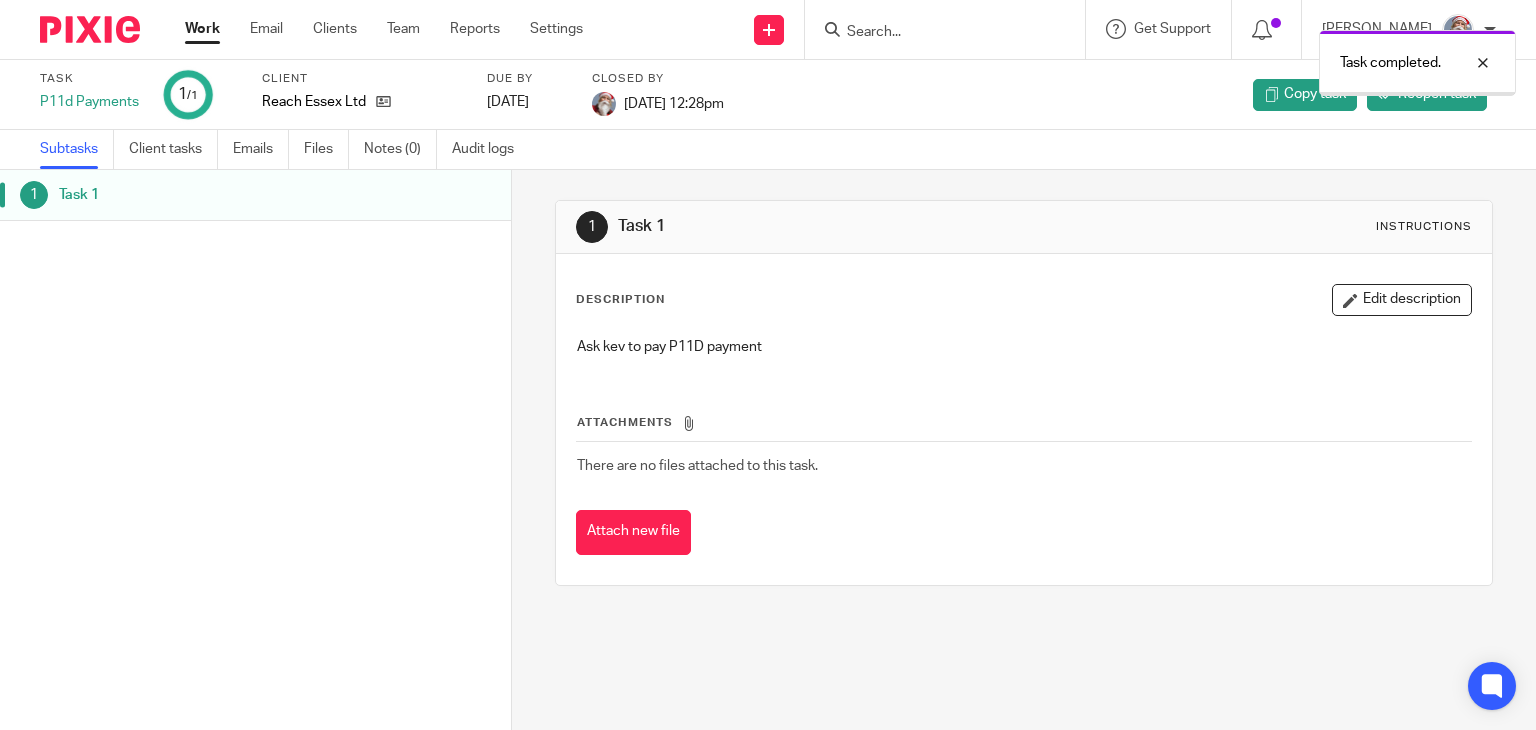 scroll, scrollTop: 0, scrollLeft: 0, axis: both 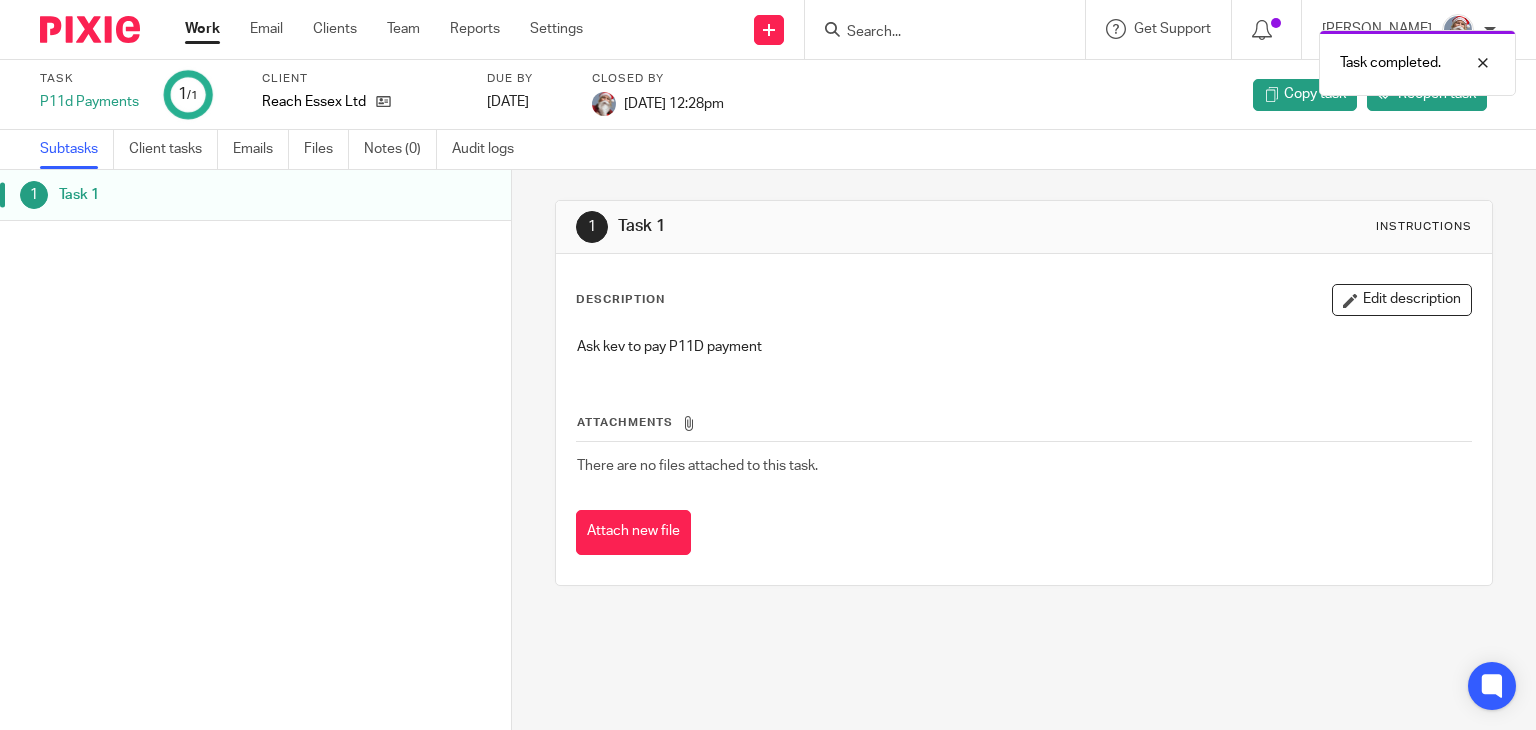 click on "Work" at bounding box center (202, 29) 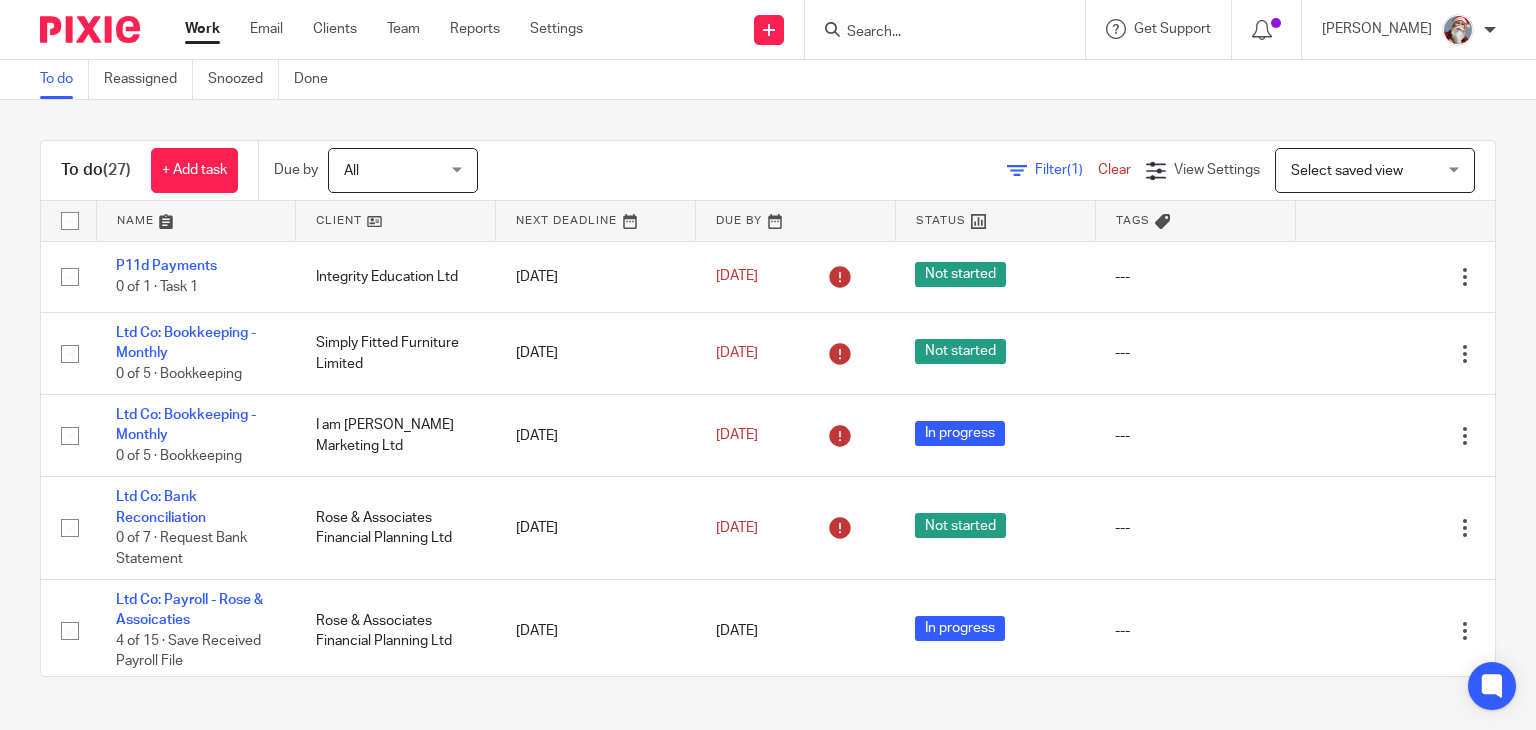 scroll, scrollTop: 0, scrollLeft: 0, axis: both 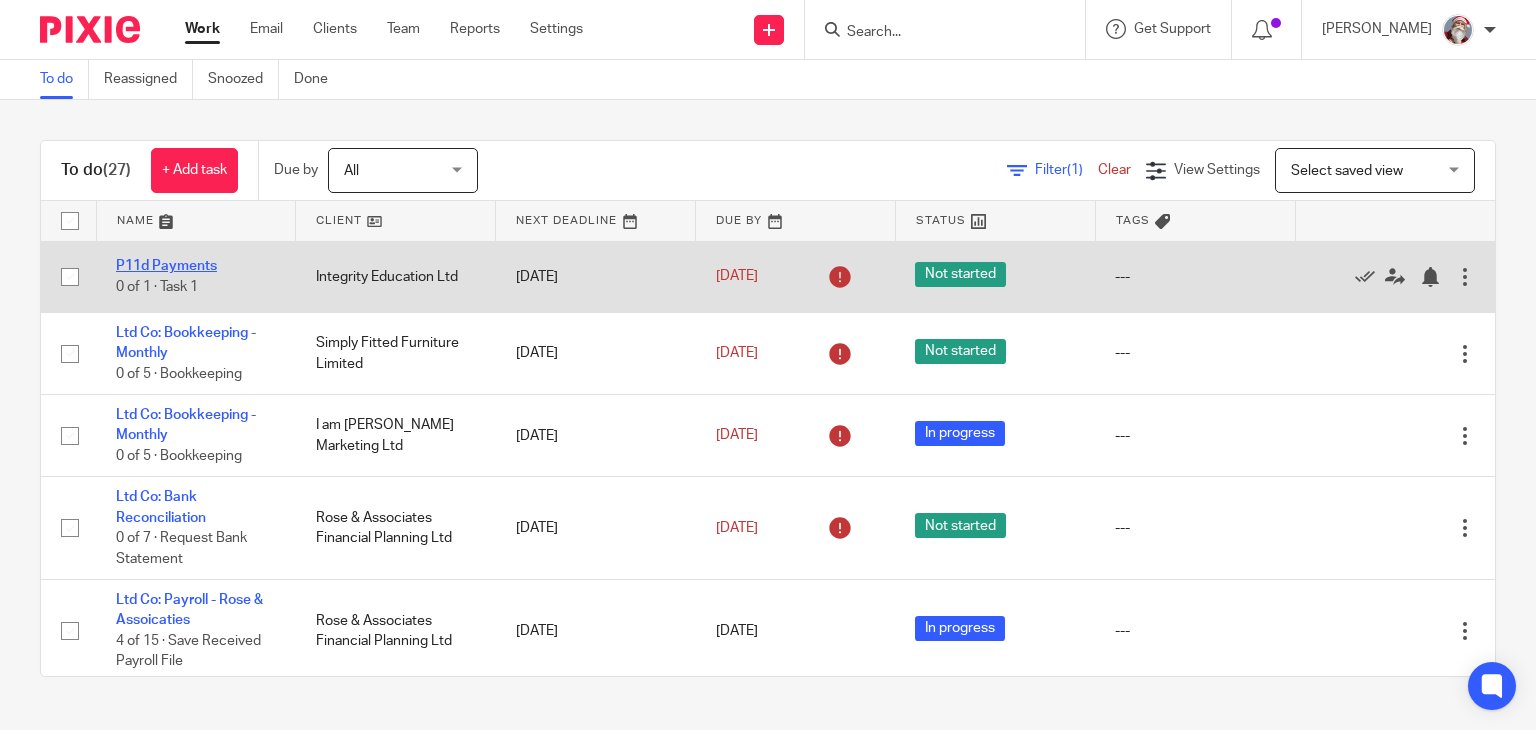 click on "P11d Payments" at bounding box center [166, 266] 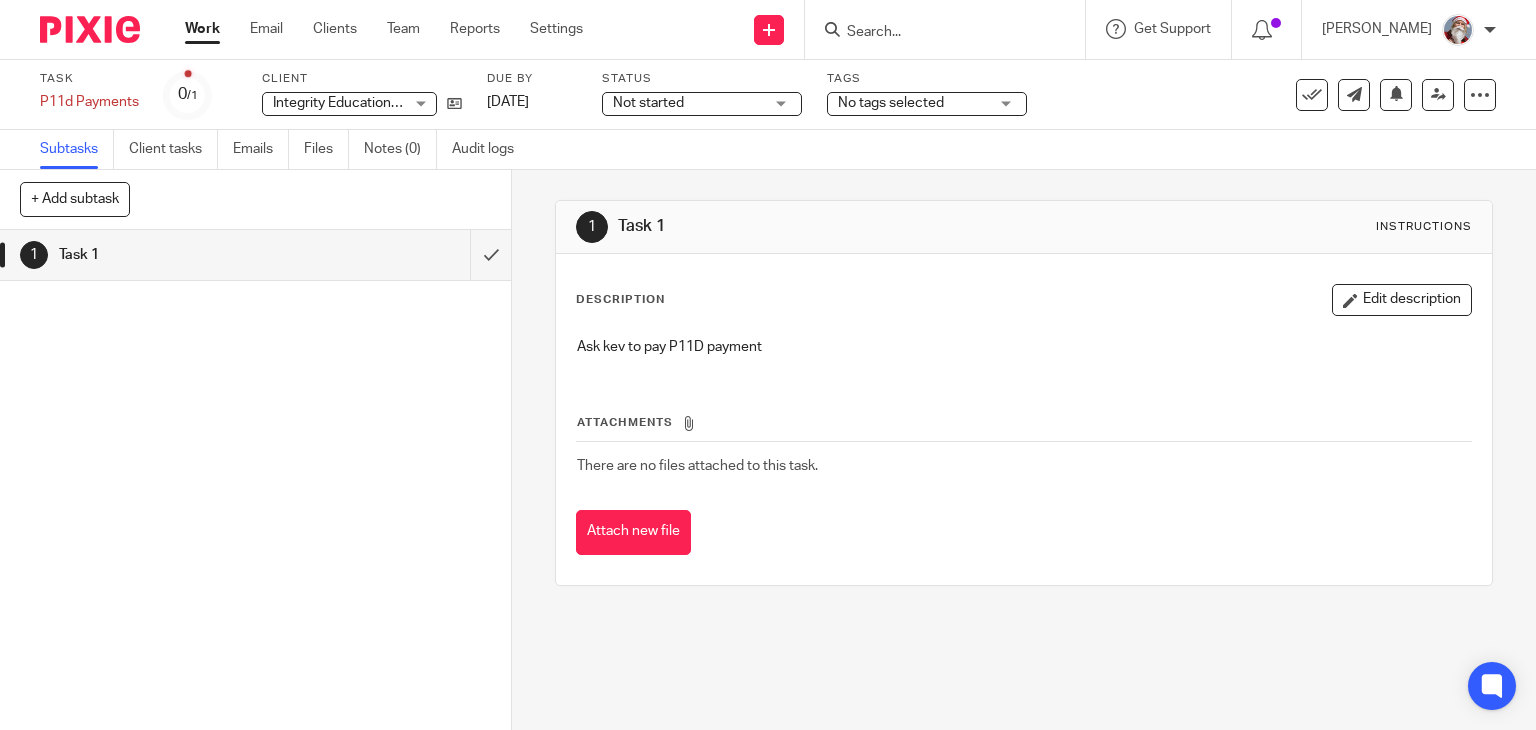 scroll, scrollTop: 0, scrollLeft: 0, axis: both 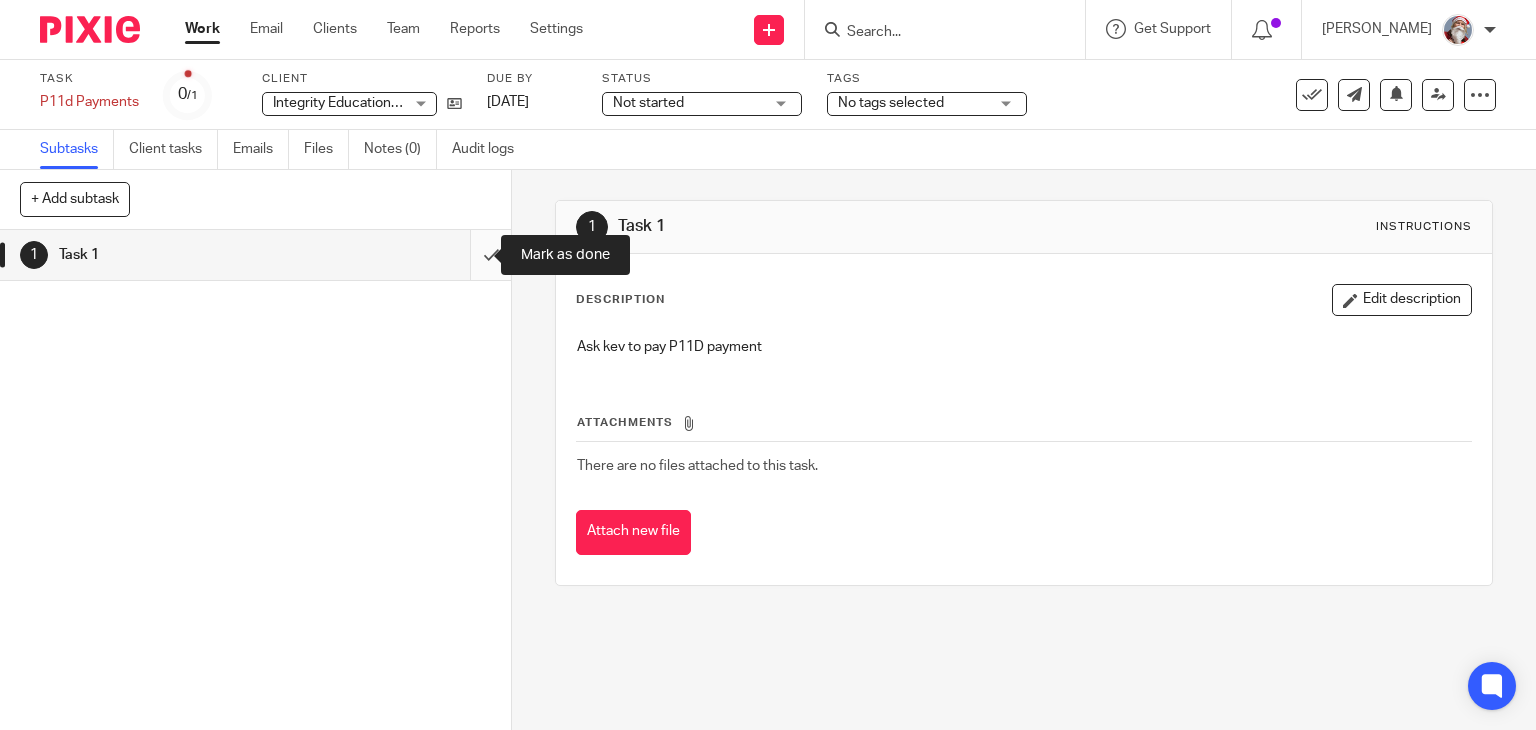click at bounding box center [255, 255] 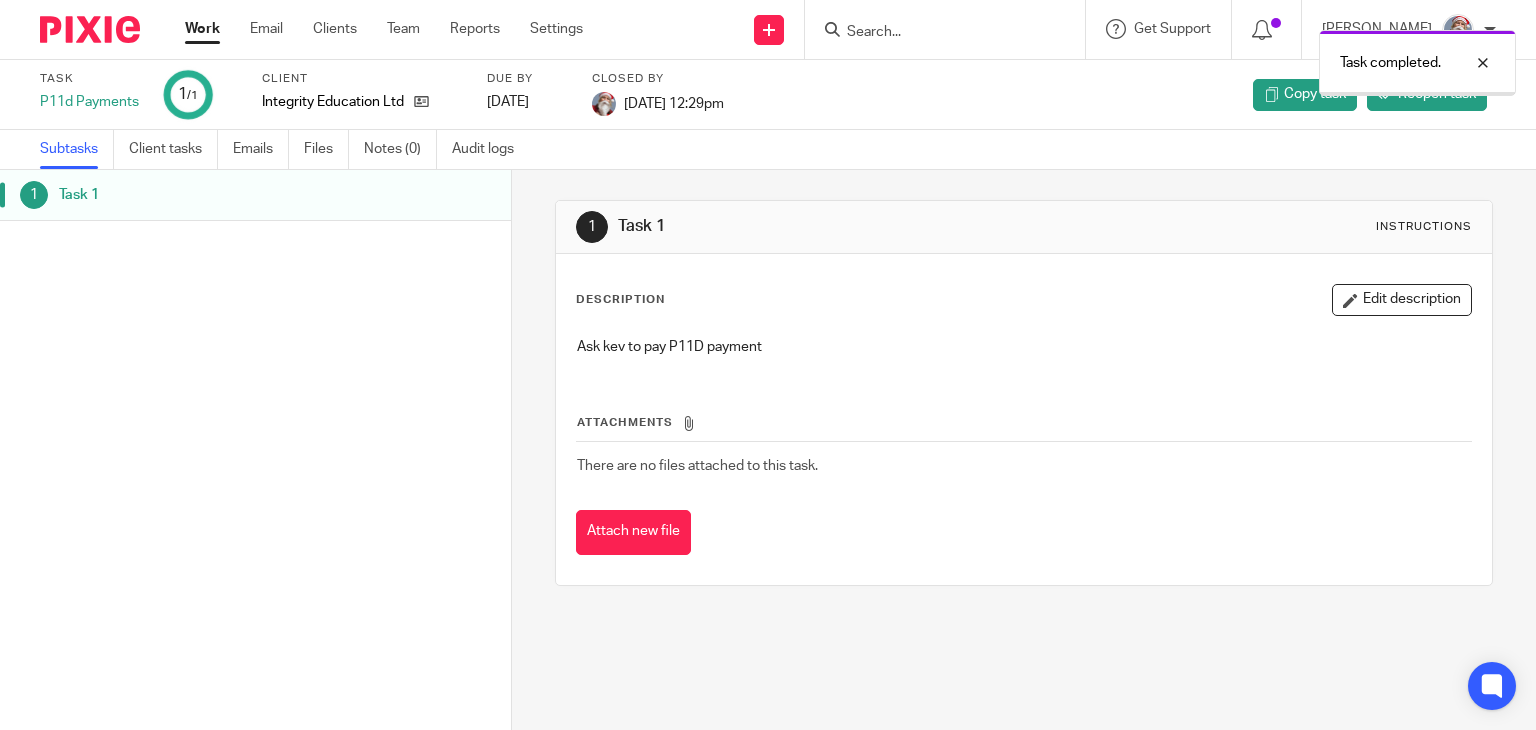 scroll, scrollTop: 0, scrollLeft: 0, axis: both 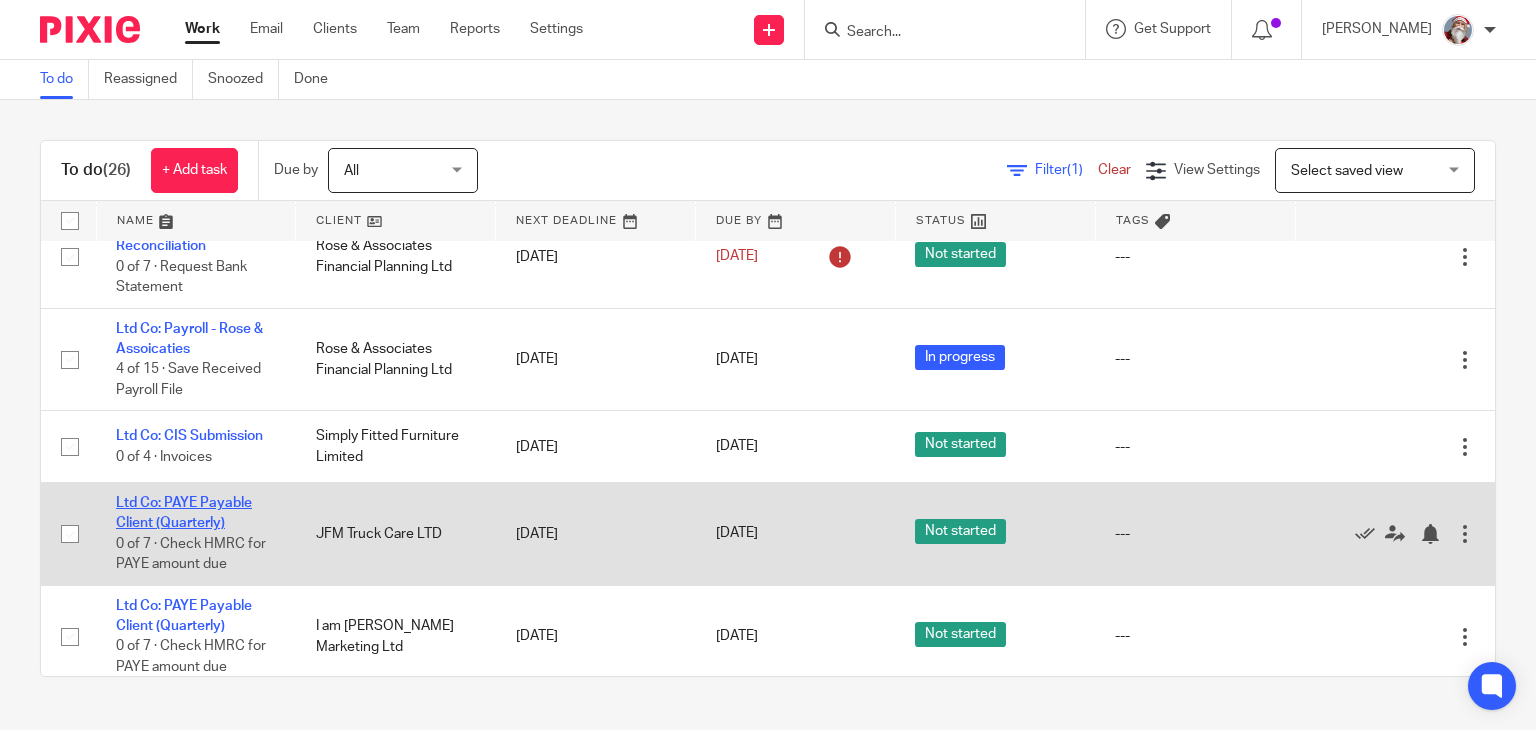 click on "Ltd Co:  PAYE Payable Client (Quarterly)" at bounding box center (184, 513) 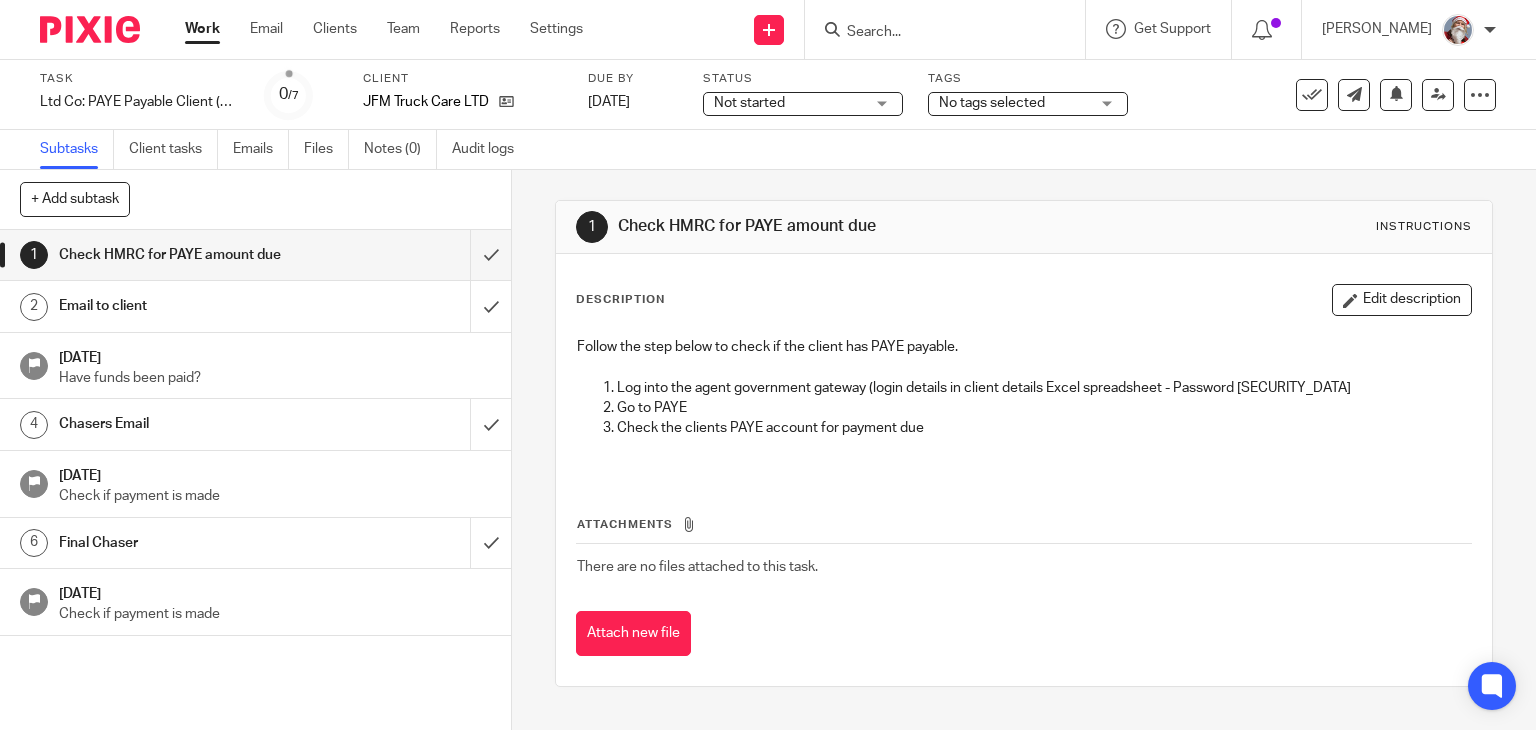 scroll, scrollTop: 0, scrollLeft: 0, axis: both 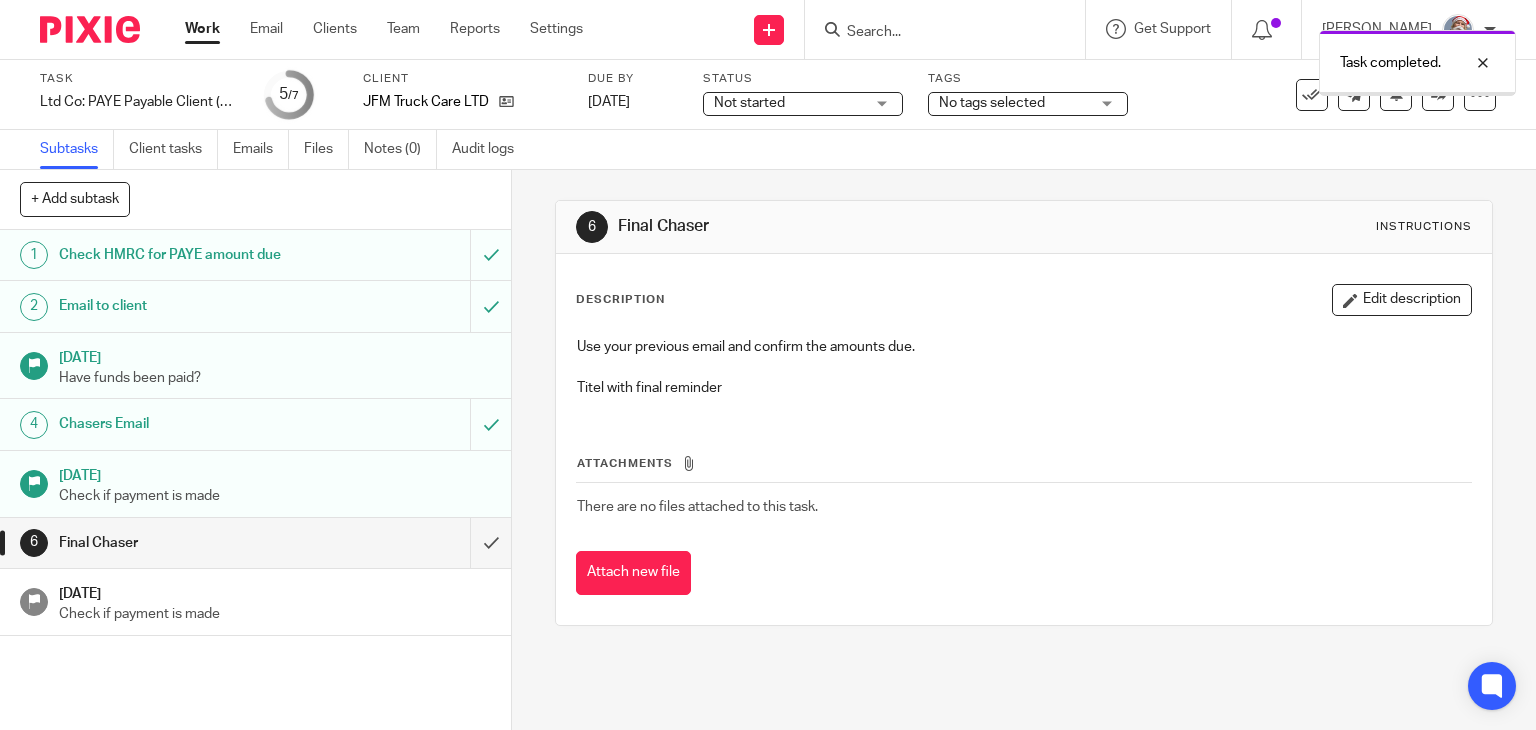 click at bounding box center [255, 543] 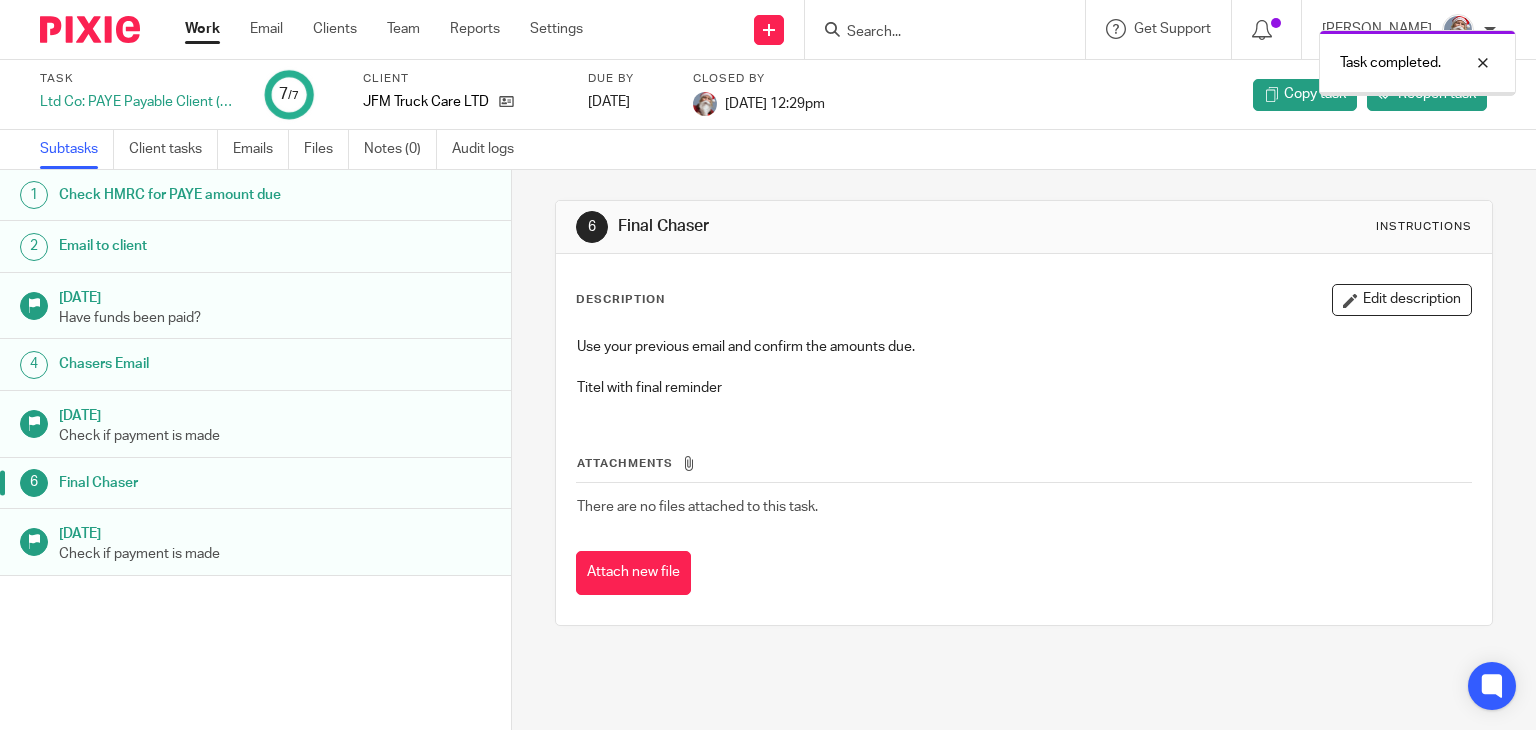scroll, scrollTop: 0, scrollLeft: 0, axis: both 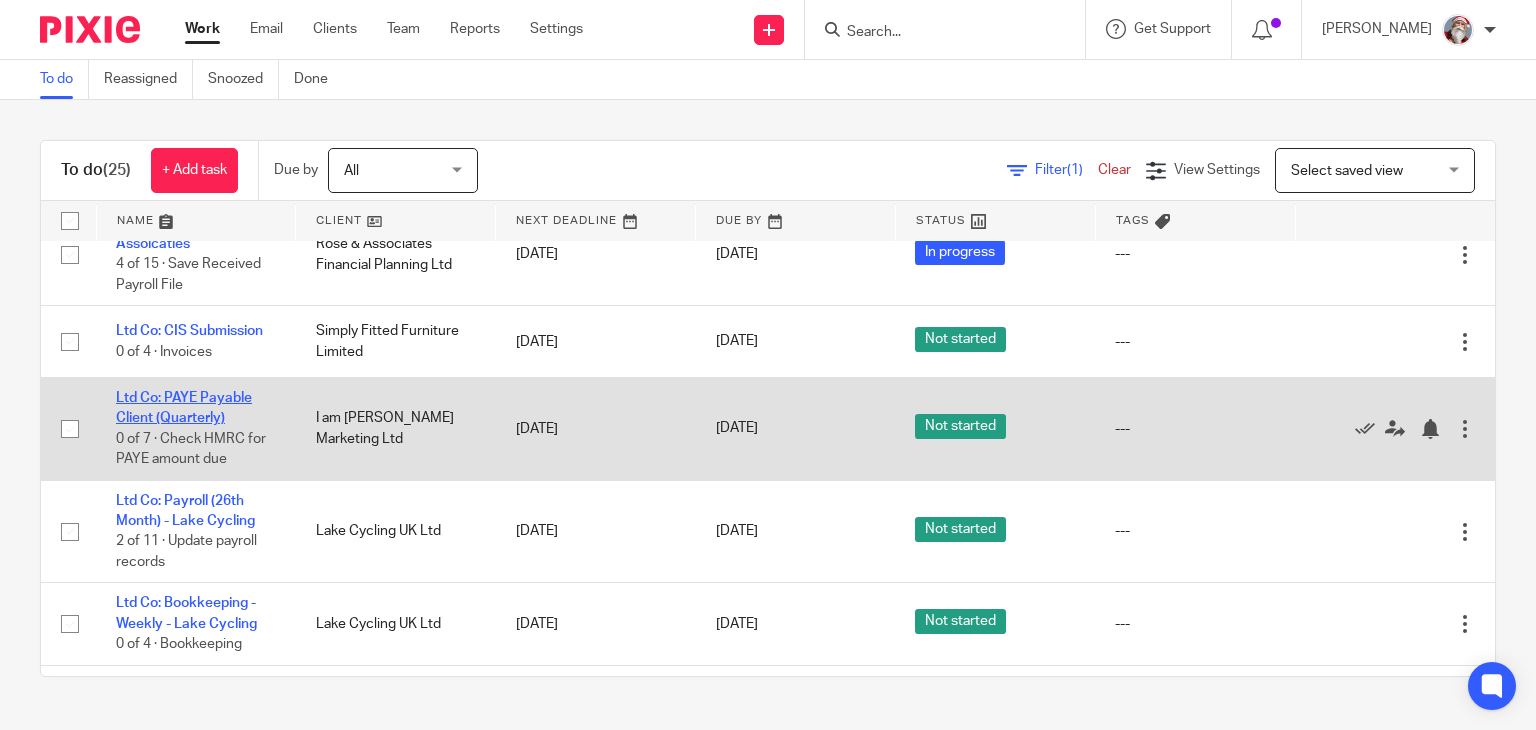 click on "Ltd Co:  PAYE Payable Client (Quarterly)" at bounding box center (184, 408) 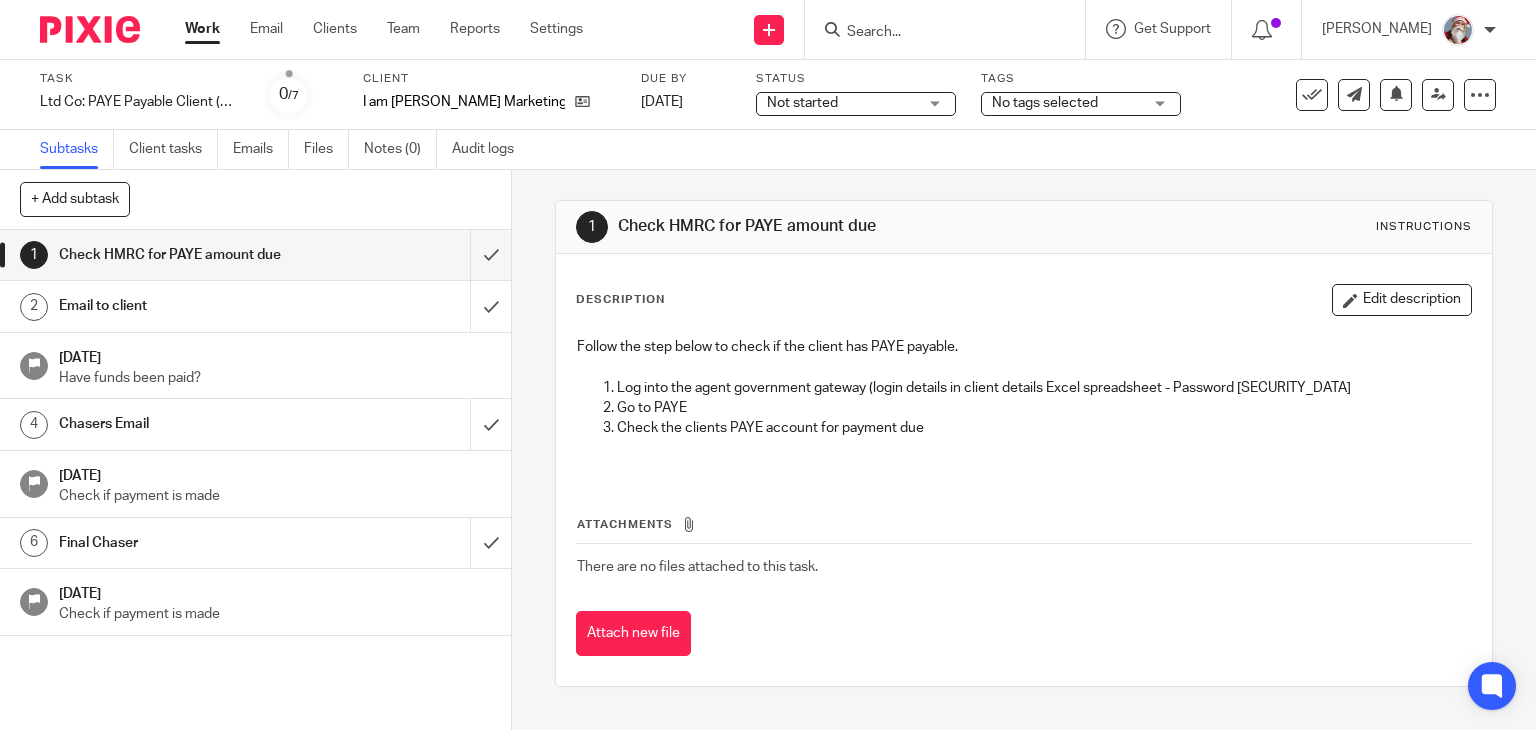 scroll, scrollTop: 0, scrollLeft: 0, axis: both 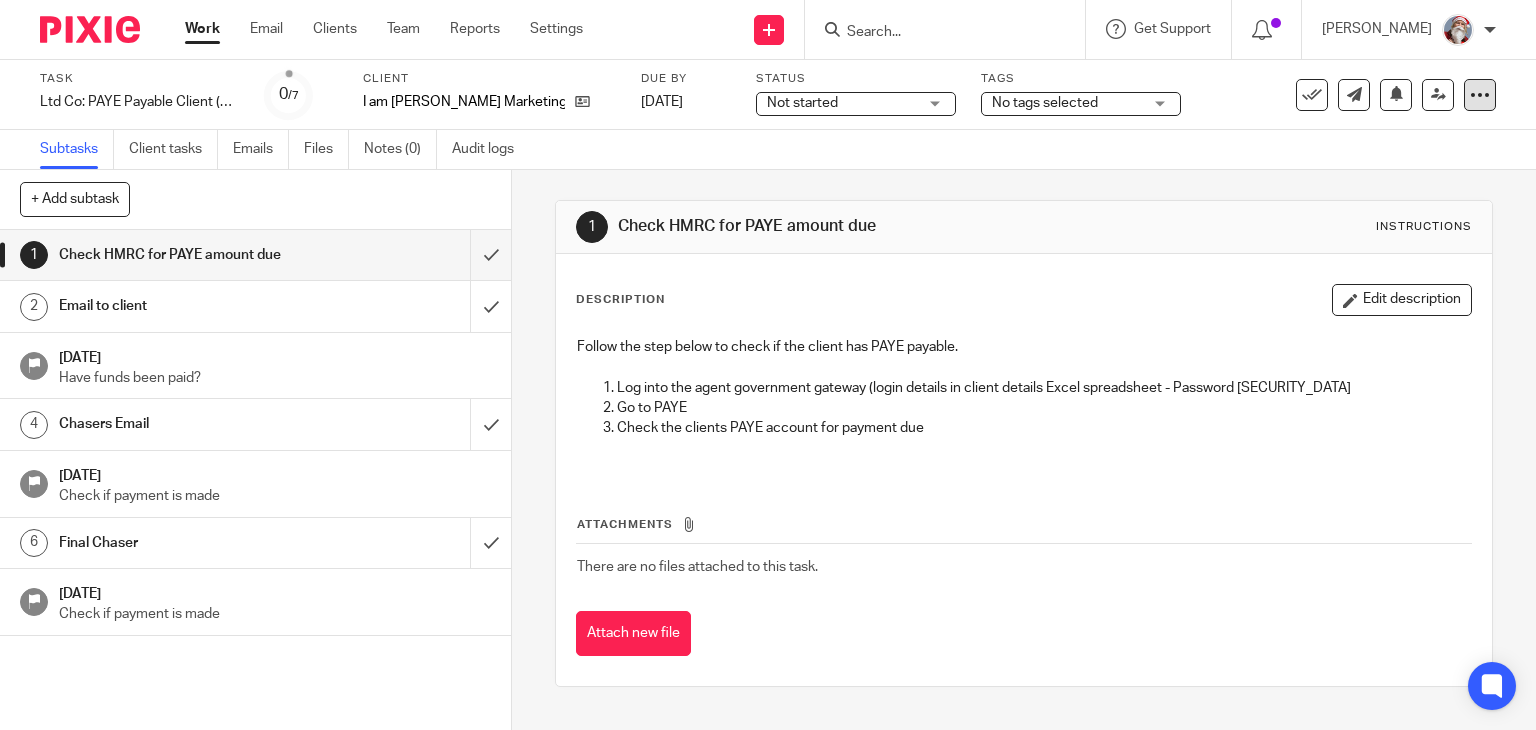 click at bounding box center [1480, 95] 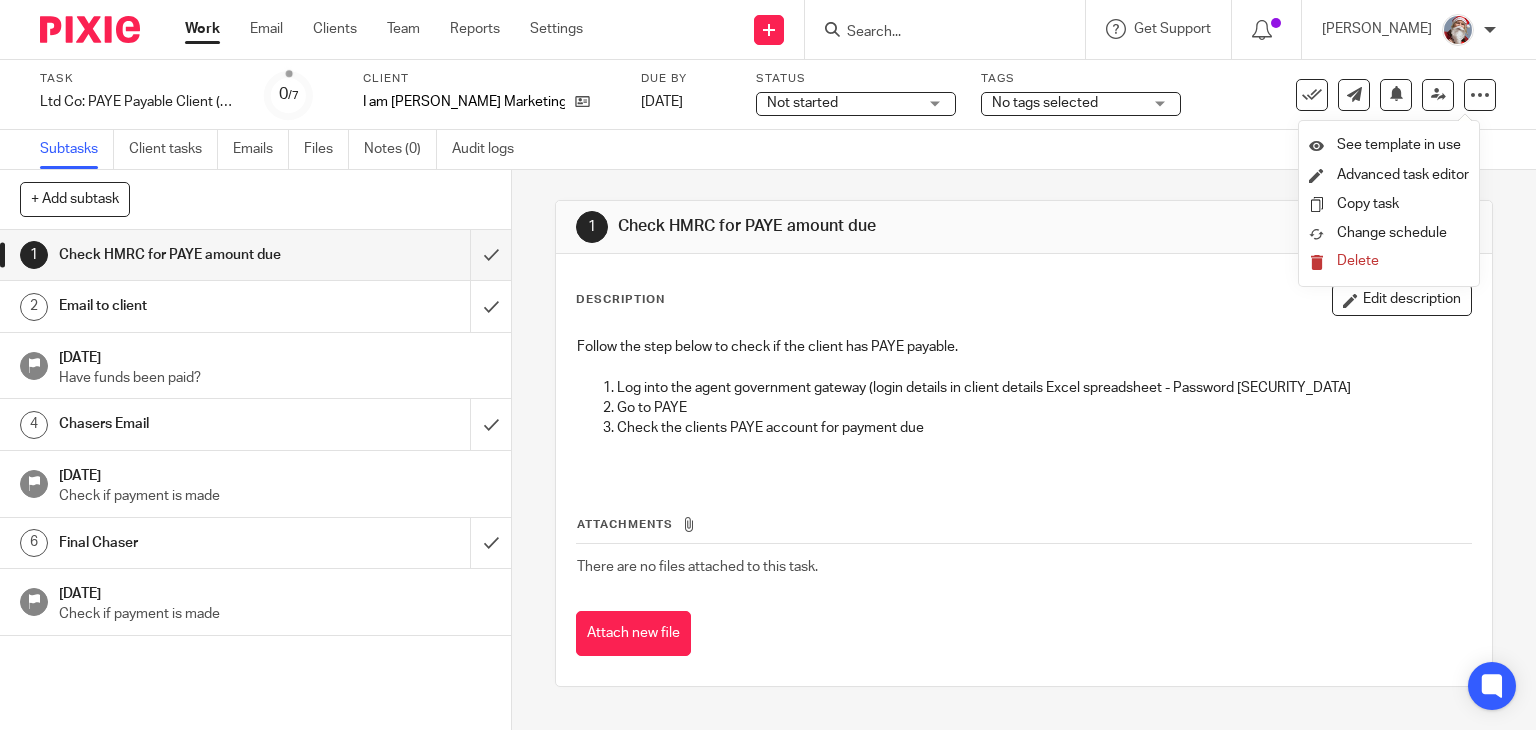 click on "Delete" at bounding box center [1358, 261] 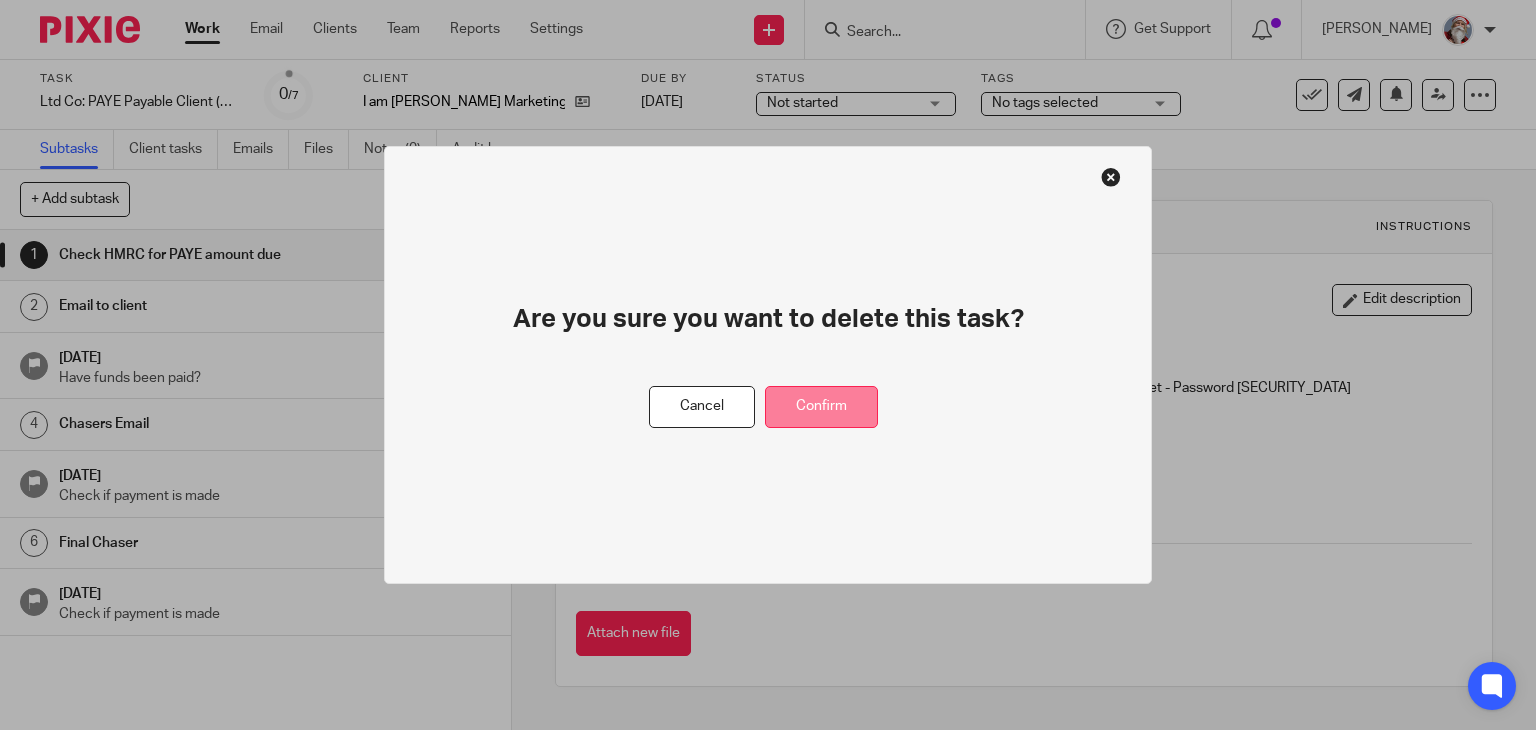 click on "Confirm" at bounding box center (821, 407) 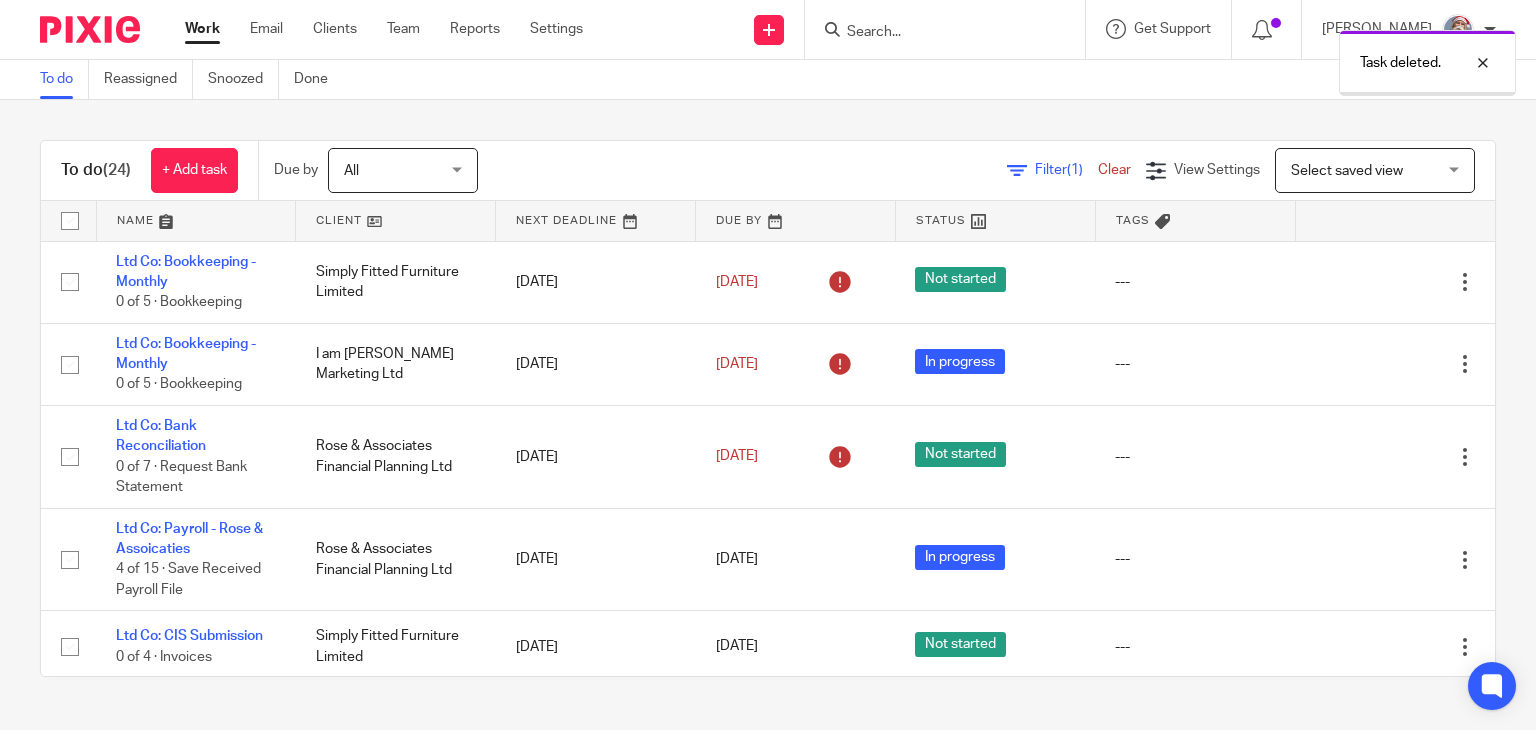 scroll, scrollTop: 0, scrollLeft: 0, axis: both 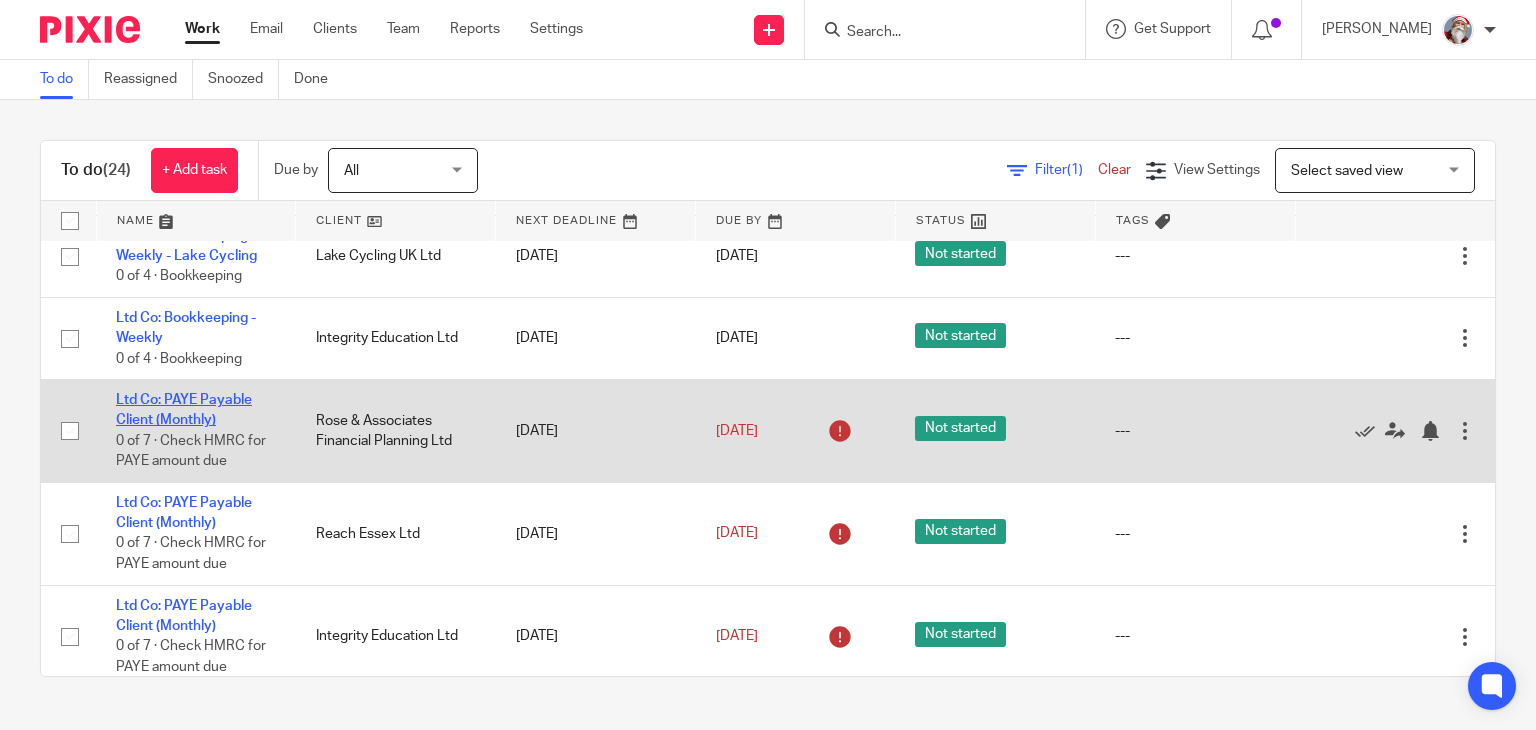 click on "Ltd Co:  PAYE Payable Client (Monthly)" at bounding box center [184, 410] 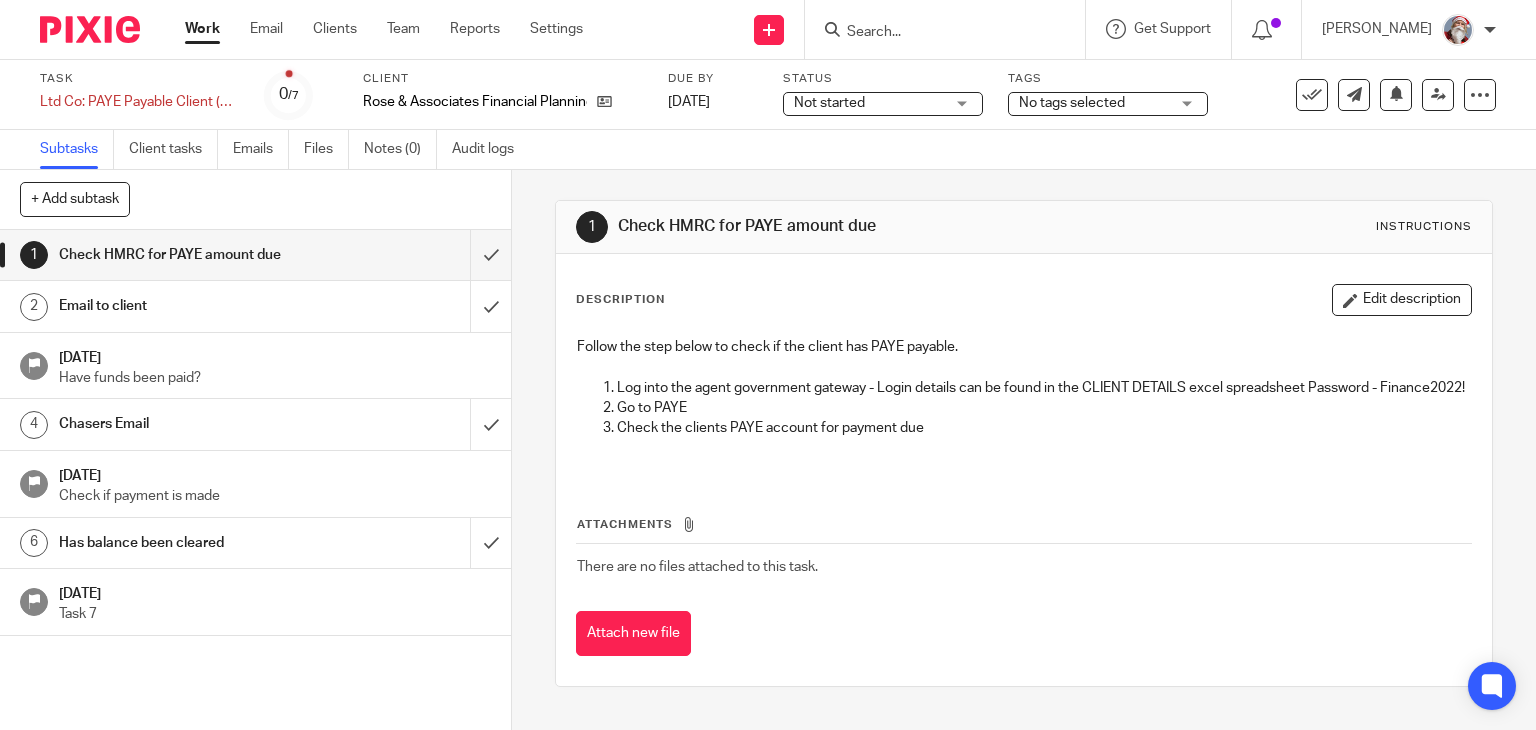 scroll, scrollTop: 0, scrollLeft: 0, axis: both 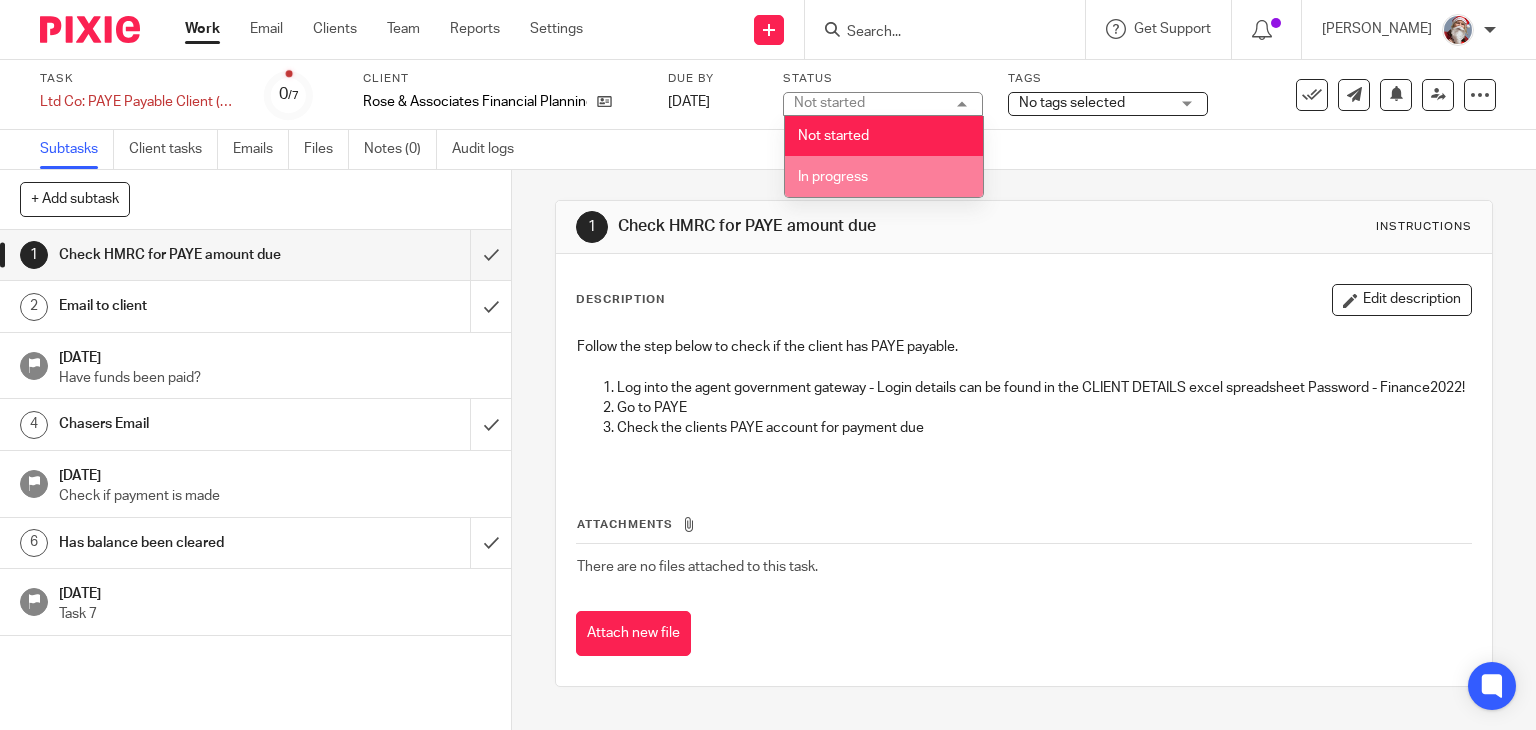 click on "In progress" at bounding box center [833, 177] 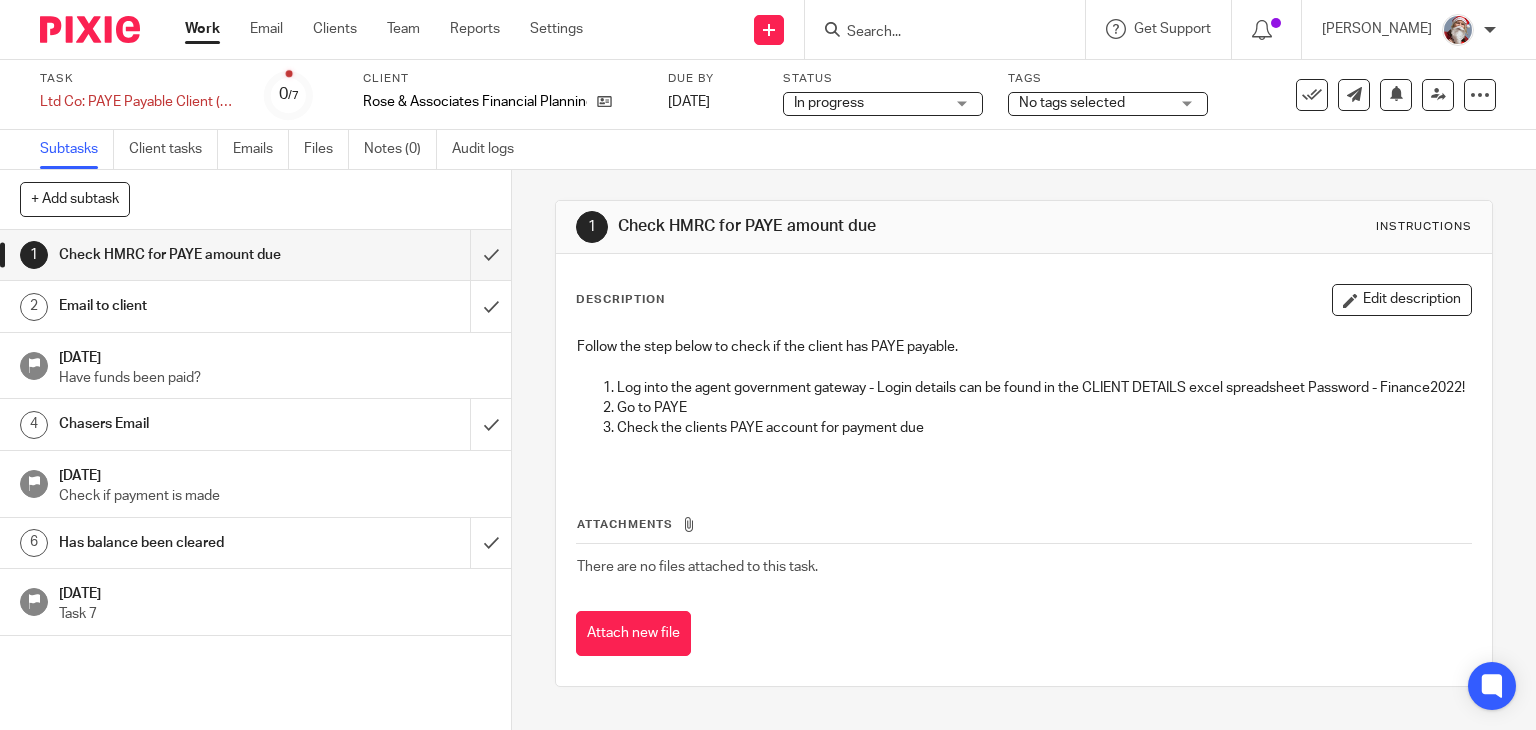 click on "Work" at bounding box center (202, 29) 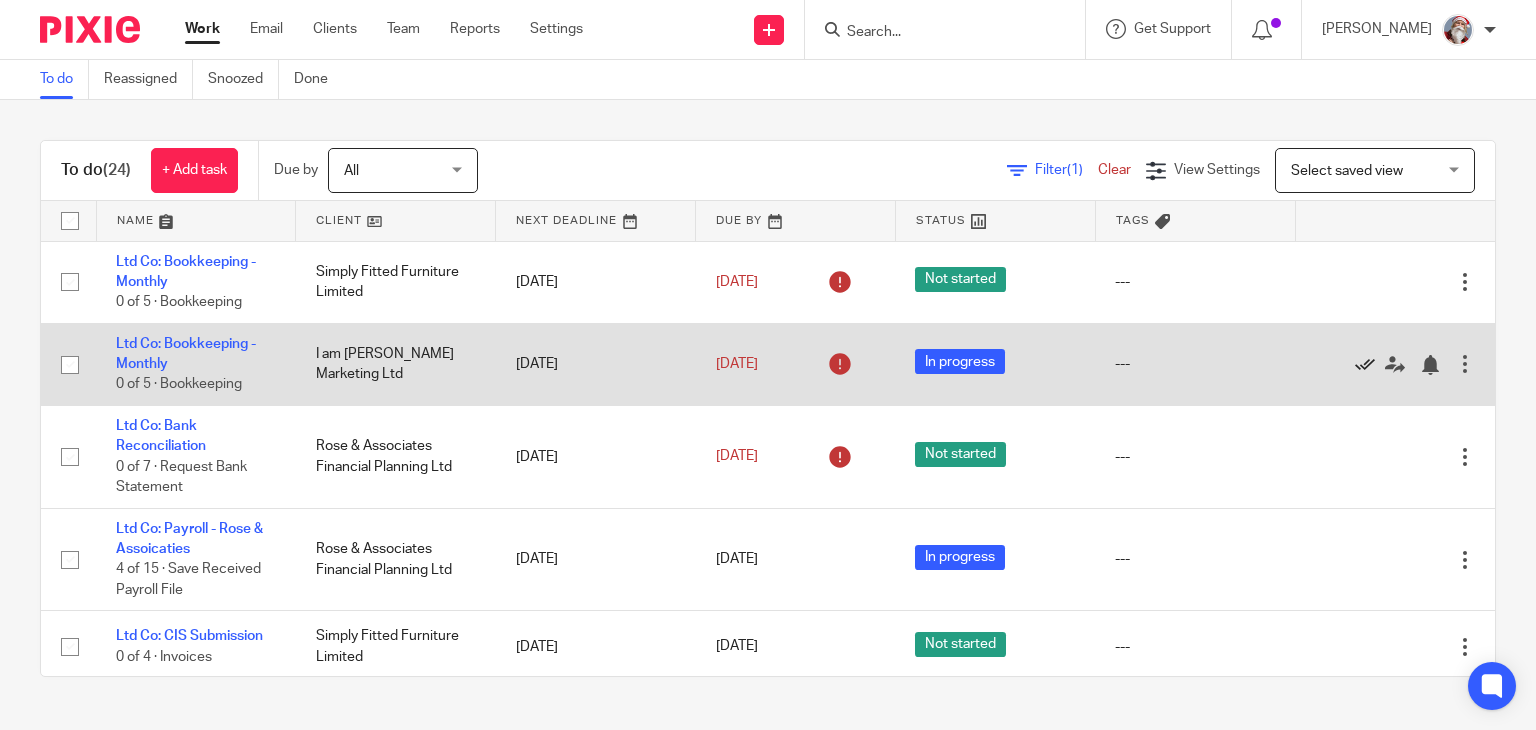 scroll, scrollTop: 0, scrollLeft: 0, axis: both 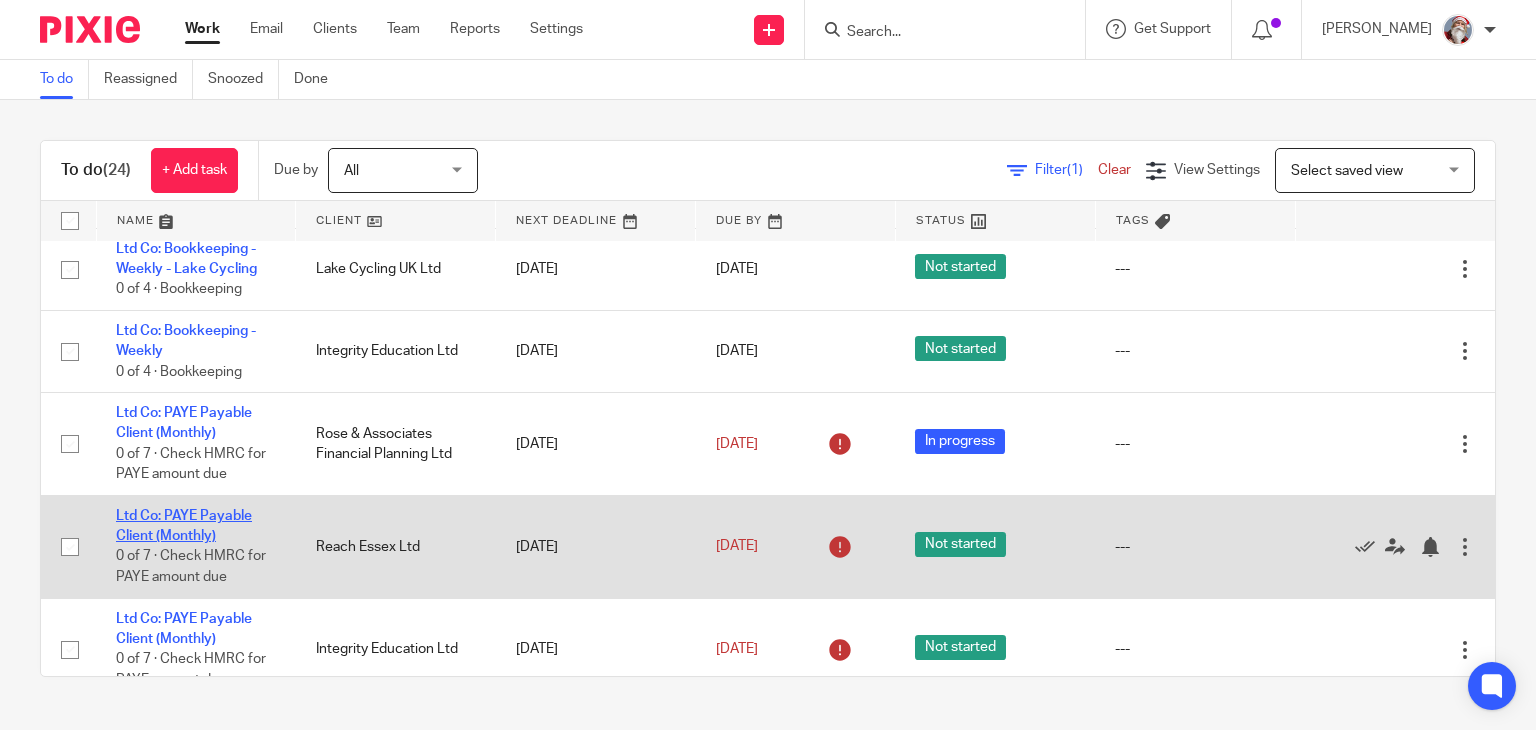 click on "Ltd Co:  PAYE Payable Client (Monthly)" at bounding box center [184, 526] 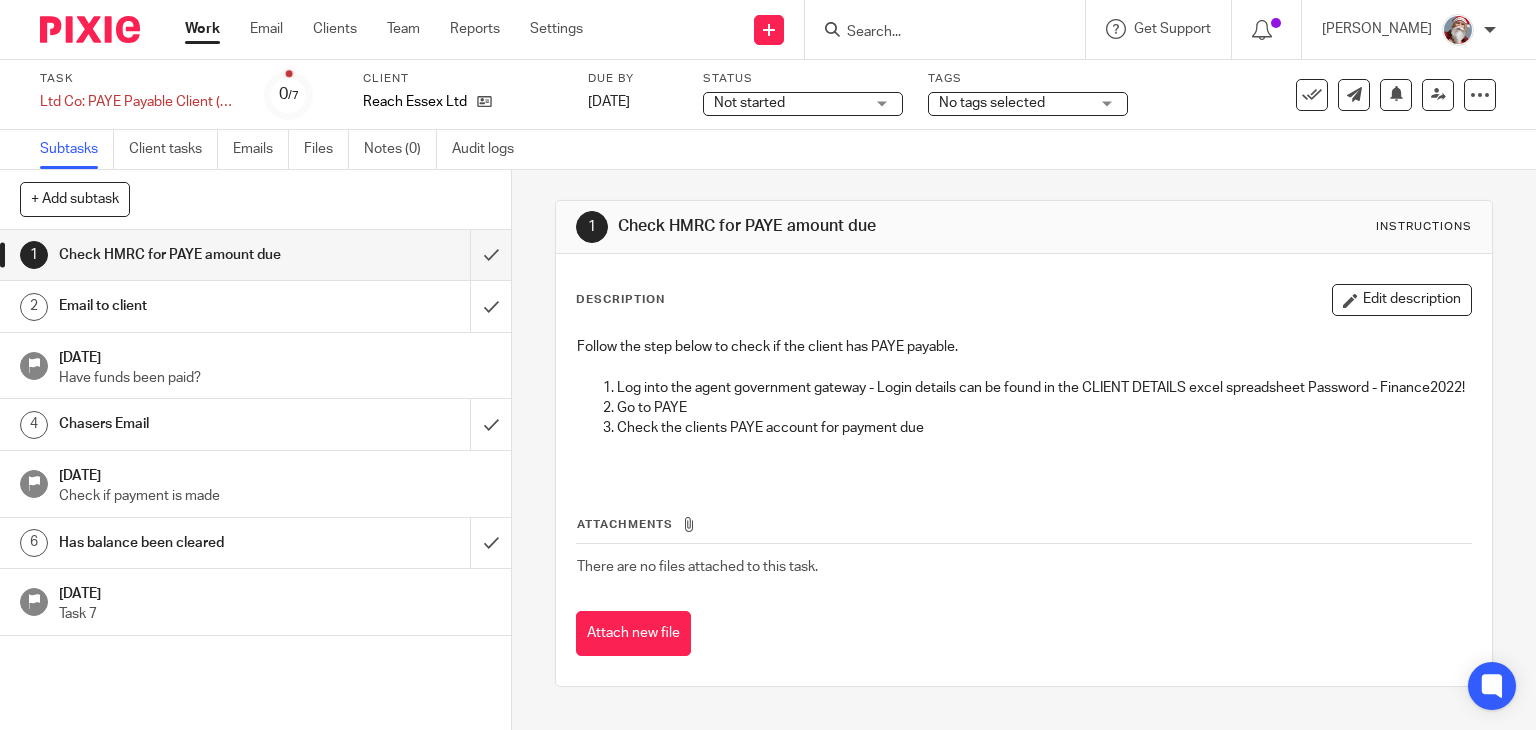 scroll, scrollTop: 0, scrollLeft: 0, axis: both 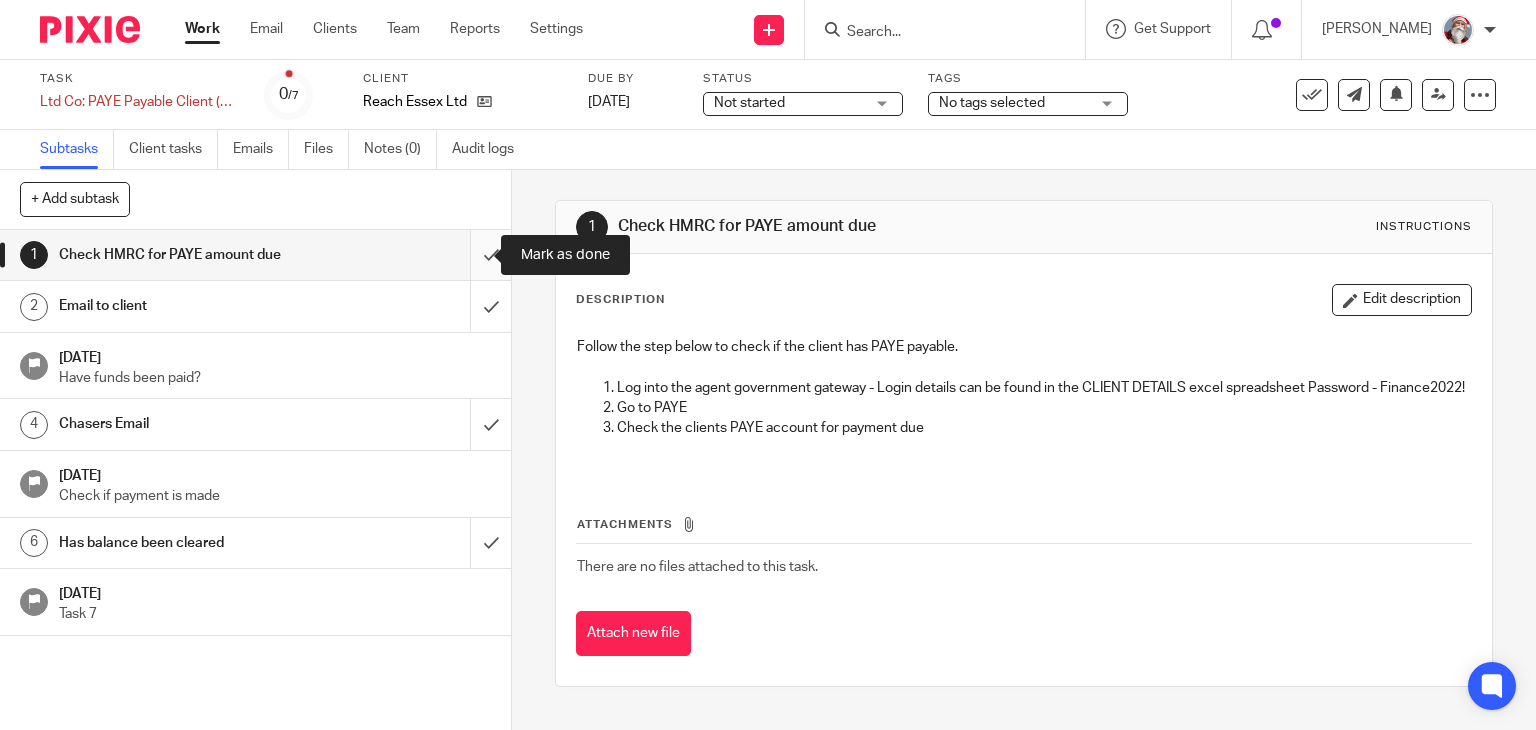 click at bounding box center (255, 255) 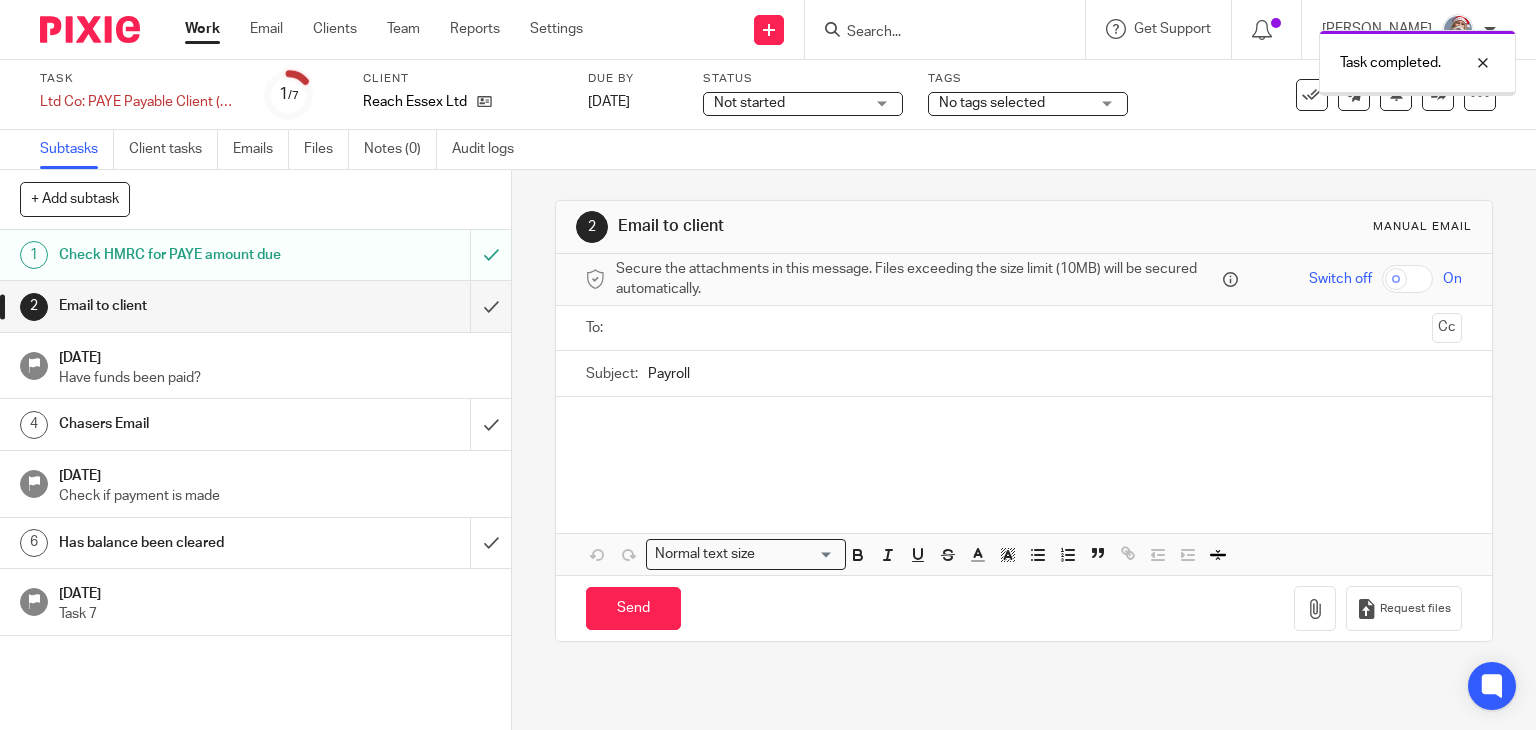 scroll, scrollTop: 0, scrollLeft: 0, axis: both 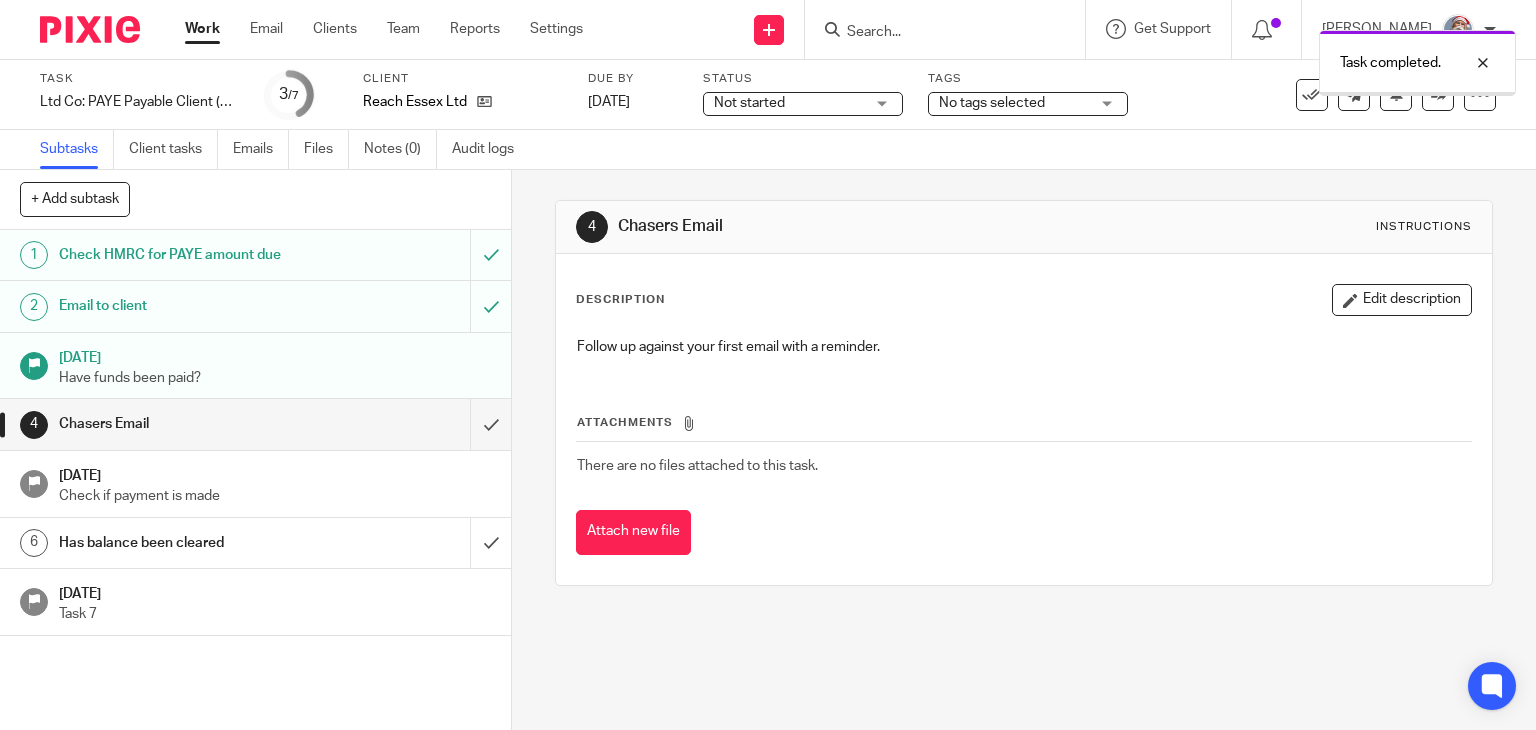 click at bounding box center (255, 424) 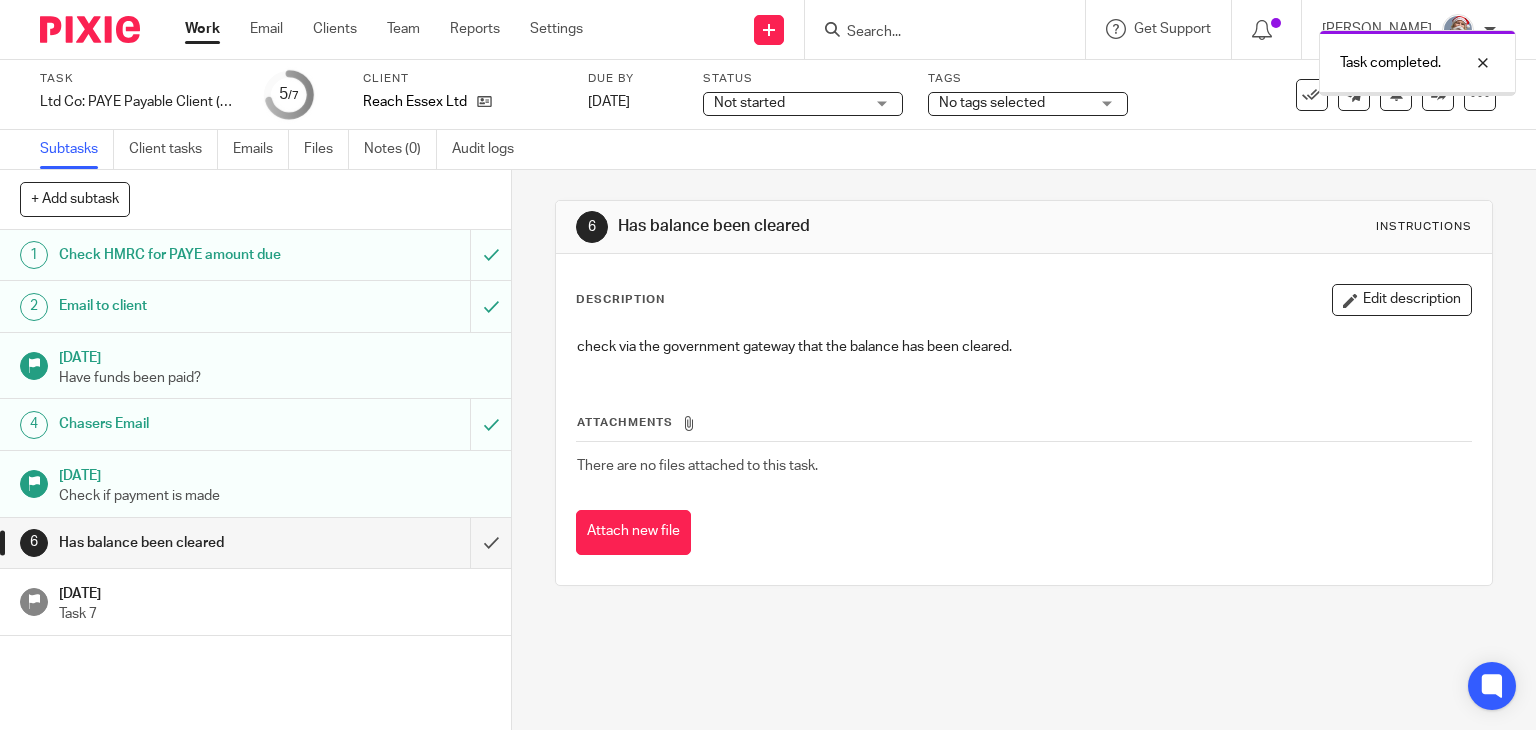 scroll, scrollTop: 0, scrollLeft: 0, axis: both 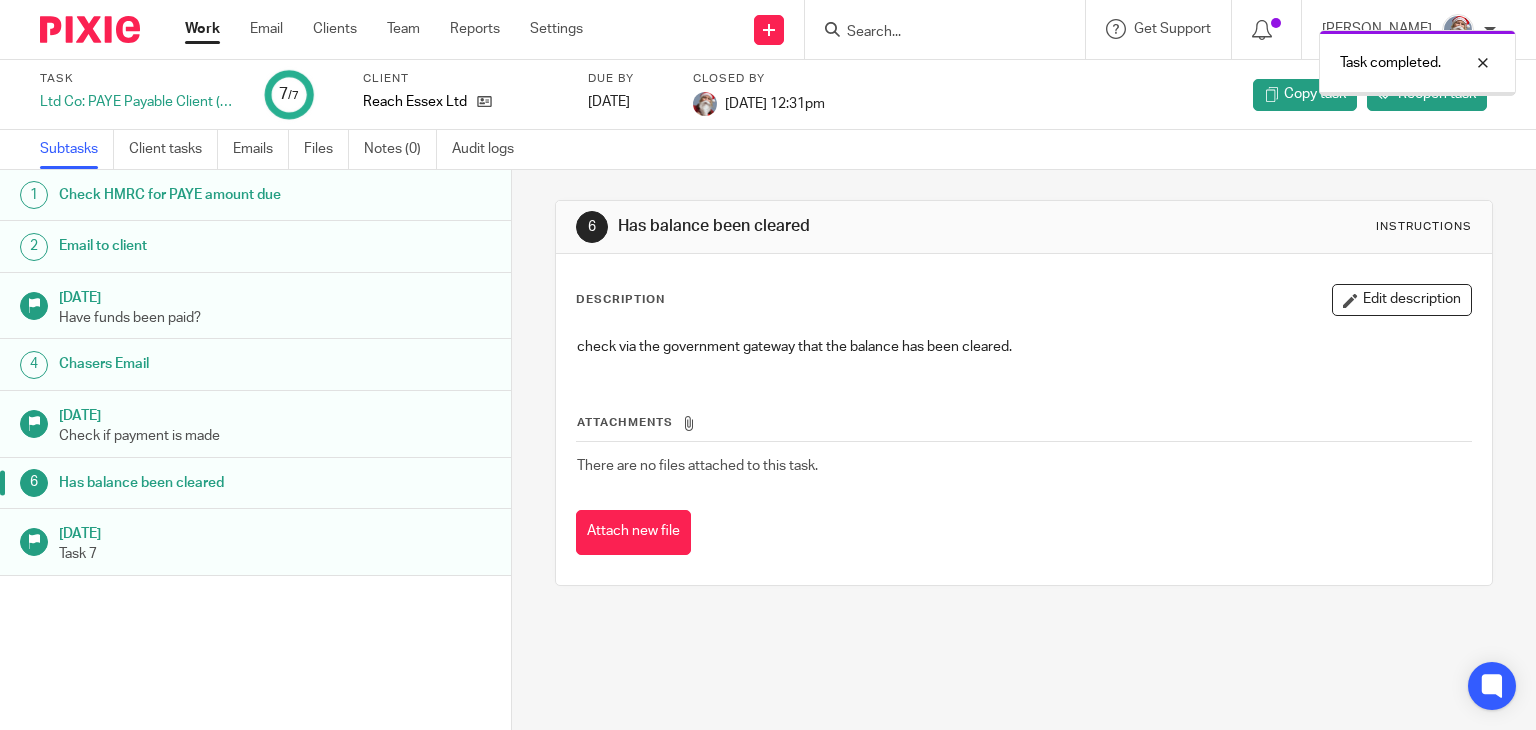 click on "Work" at bounding box center (202, 29) 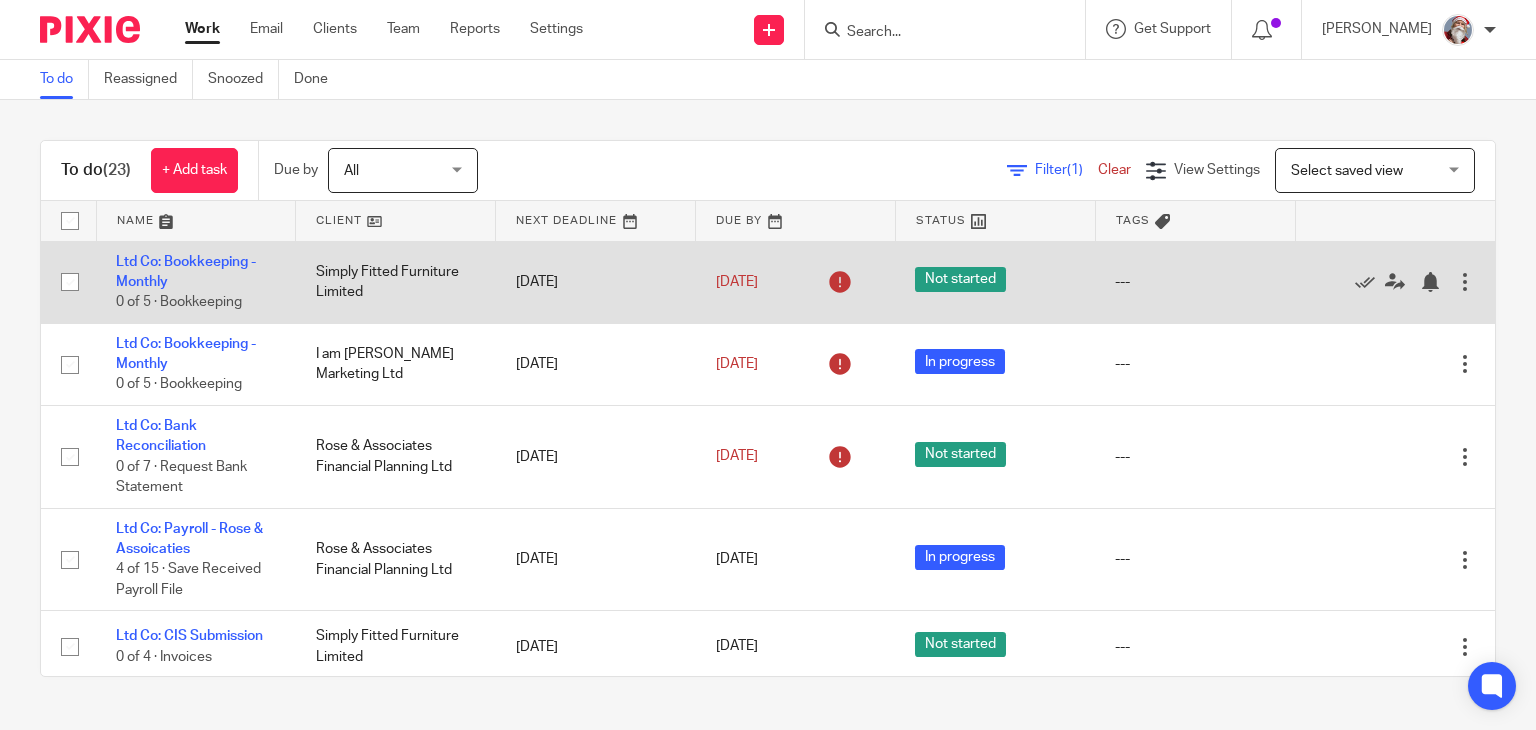 scroll, scrollTop: 0, scrollLeft: 0, axis: both 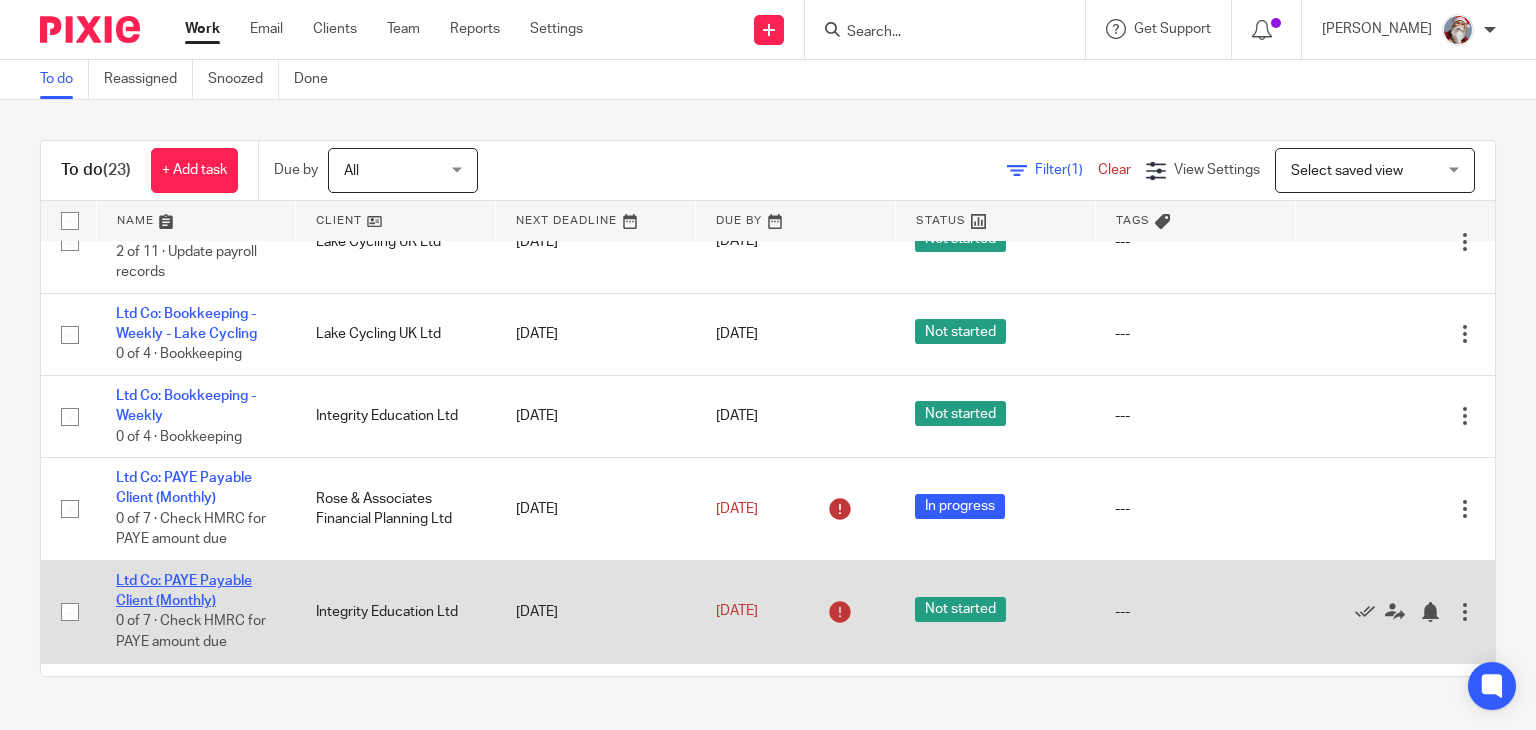 click on "Ltd Co:  PAYE Payable Client (Monthly)" at bounding box center [184, 591] 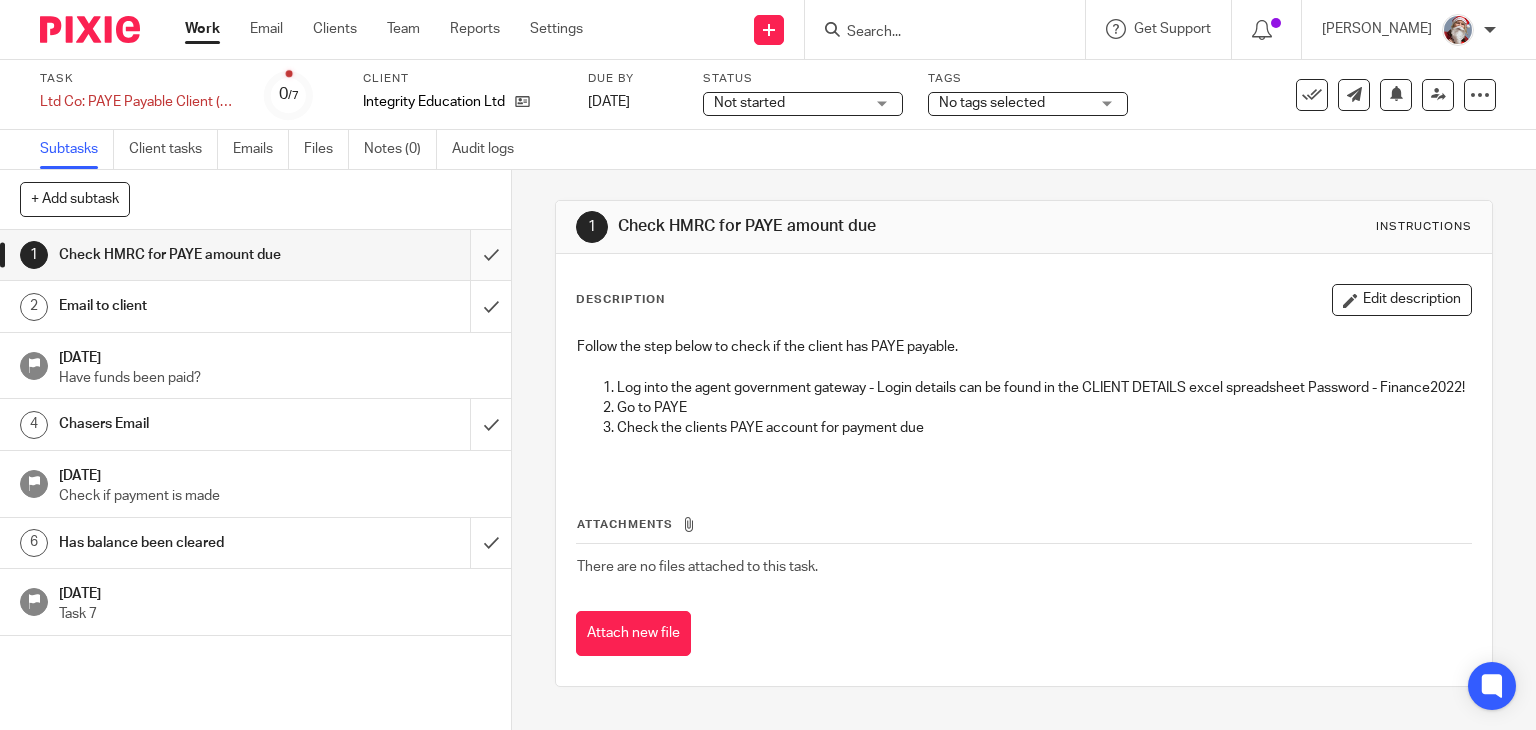 scroll, scrollTop: 0, scrollLeft: 0, axis: both 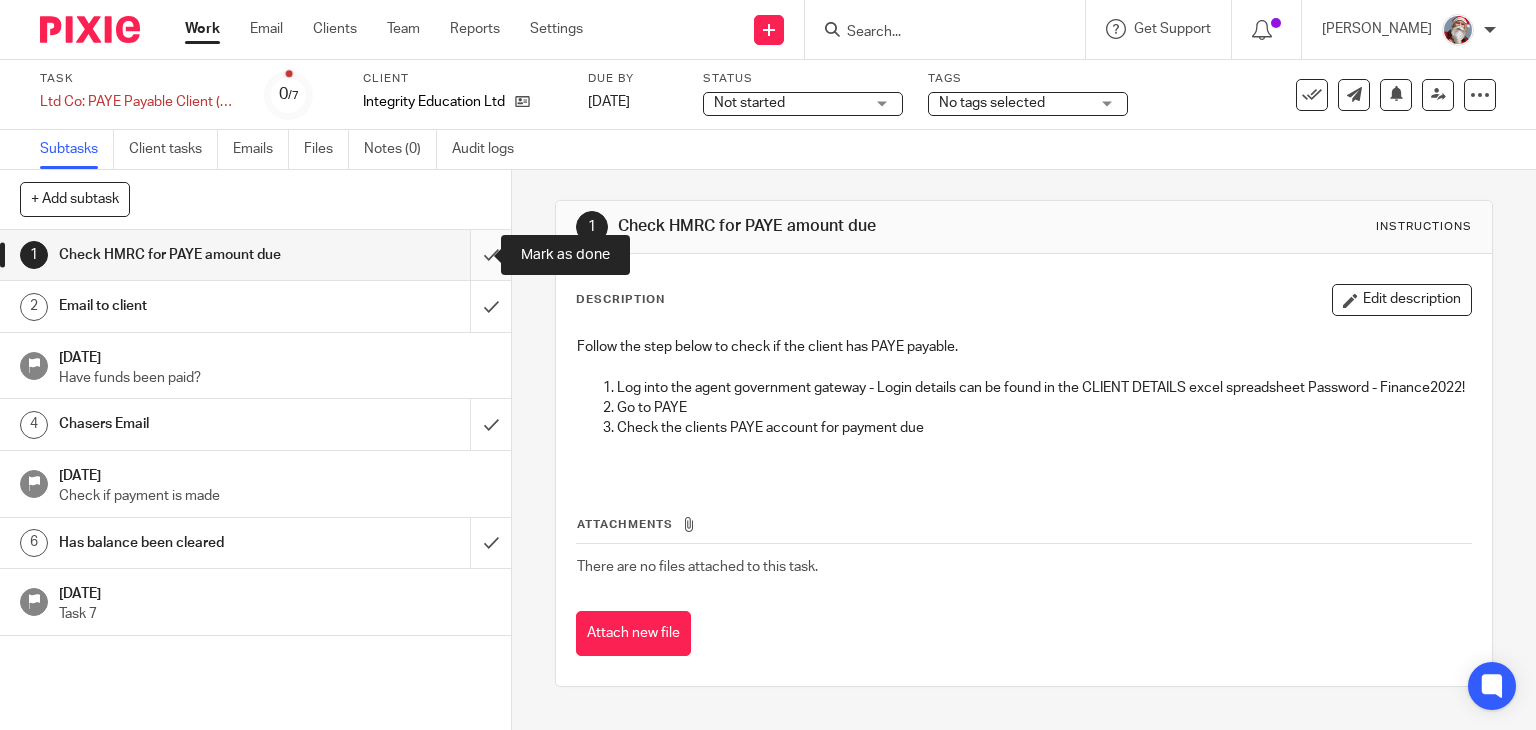 click at bounding box center [255, 255] 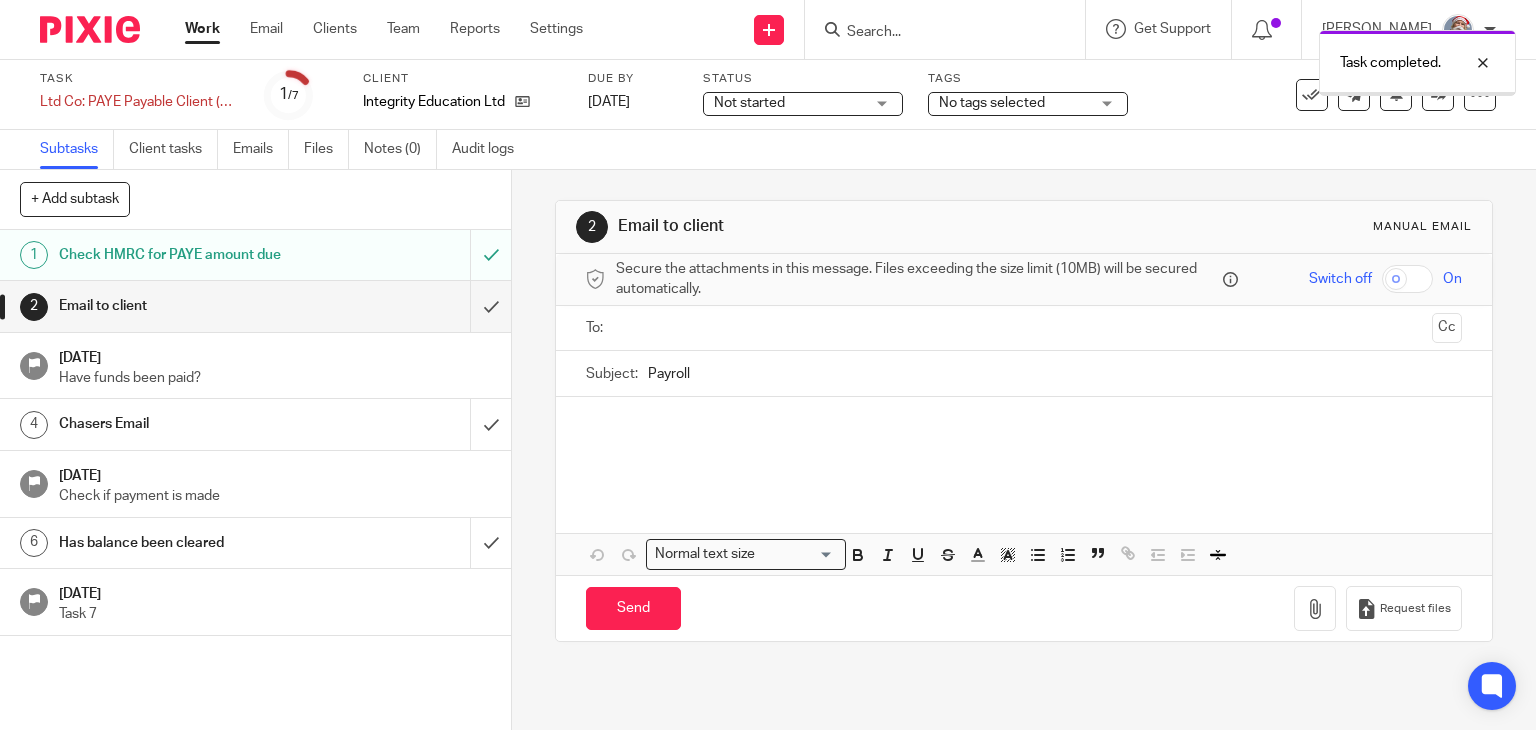 scroll, scrollTop: 0, scrollLeft: 0, axis: both 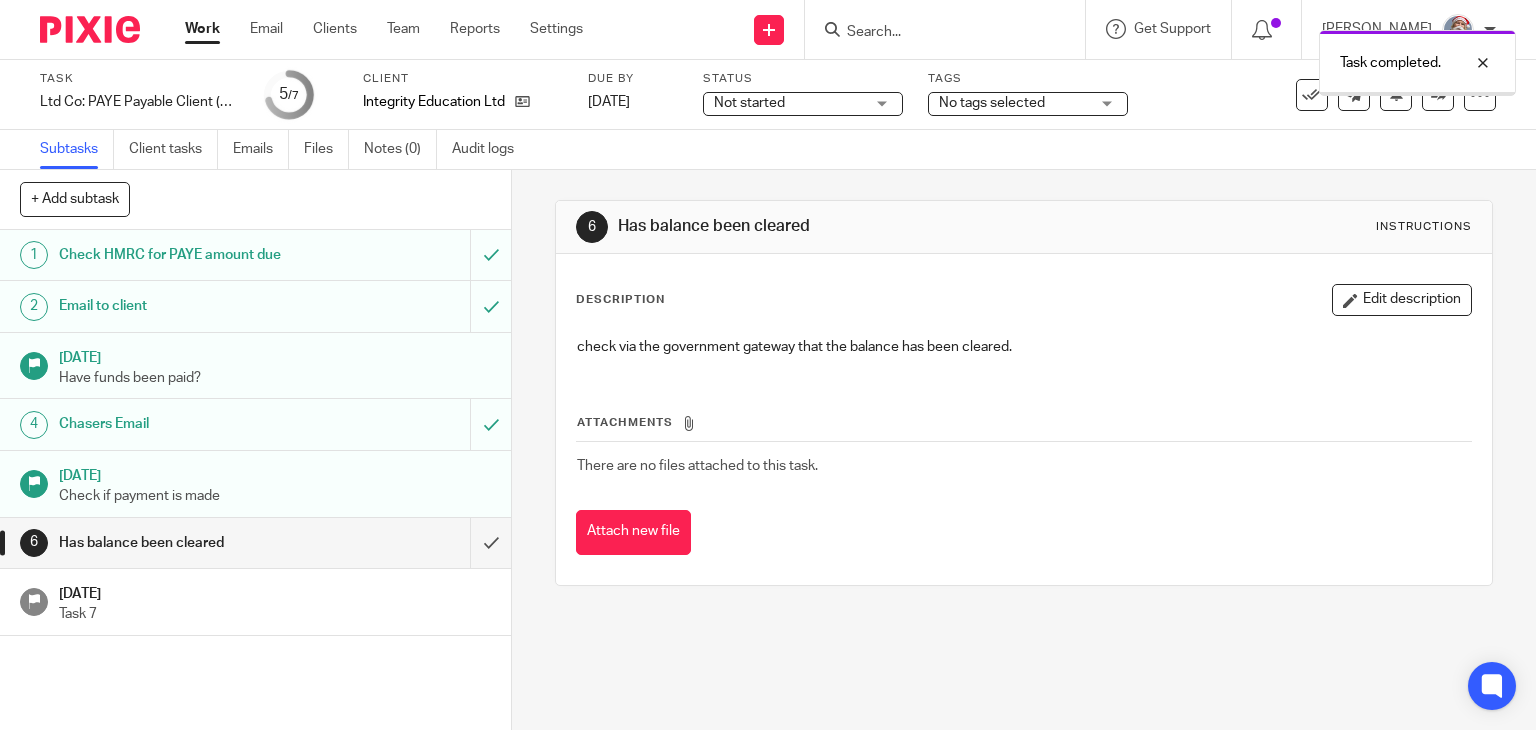 click at bounding box center [255, 543] 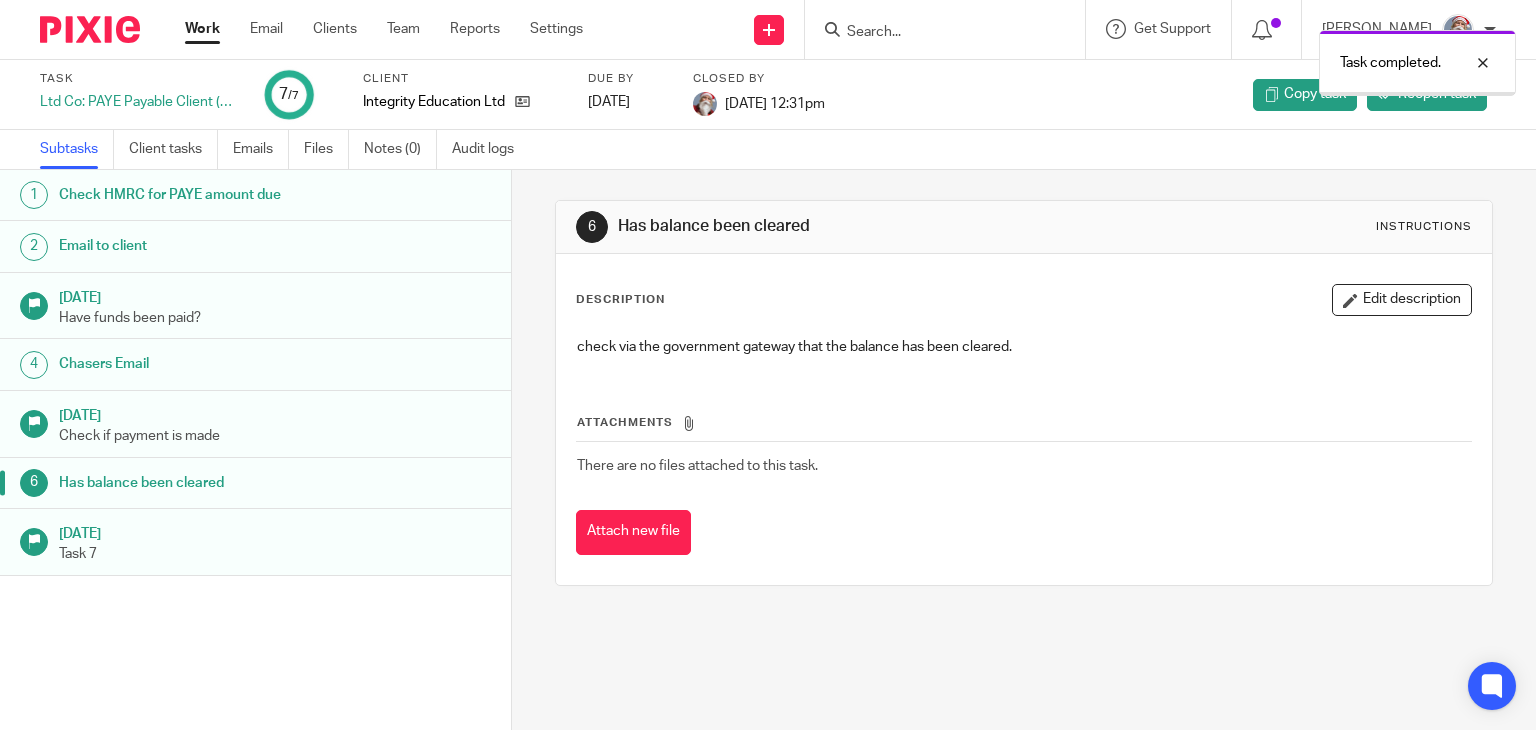 scroll, scrollTop: 0, scrollLeft: 0, axis: both 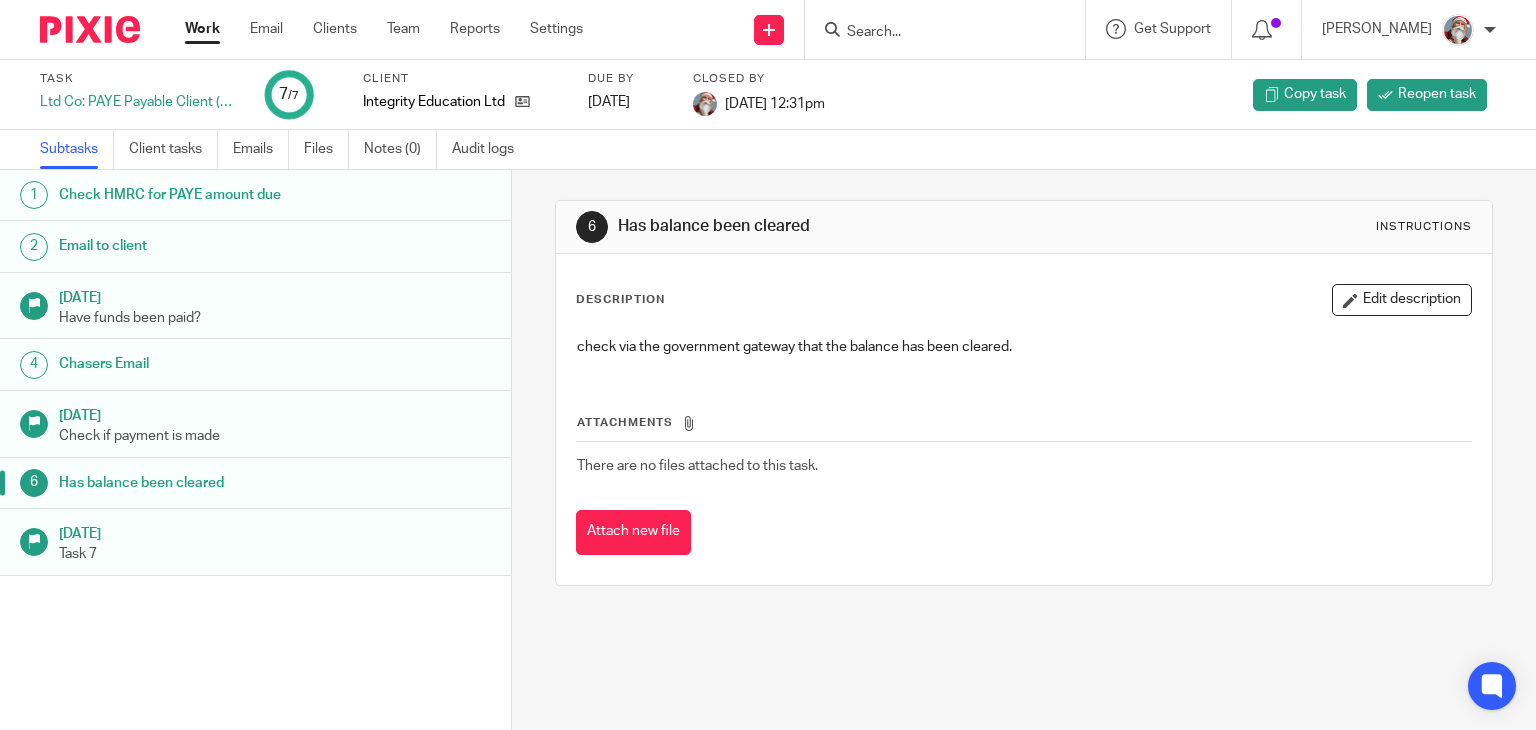 click on "Work" at bounding box center [202, 29] 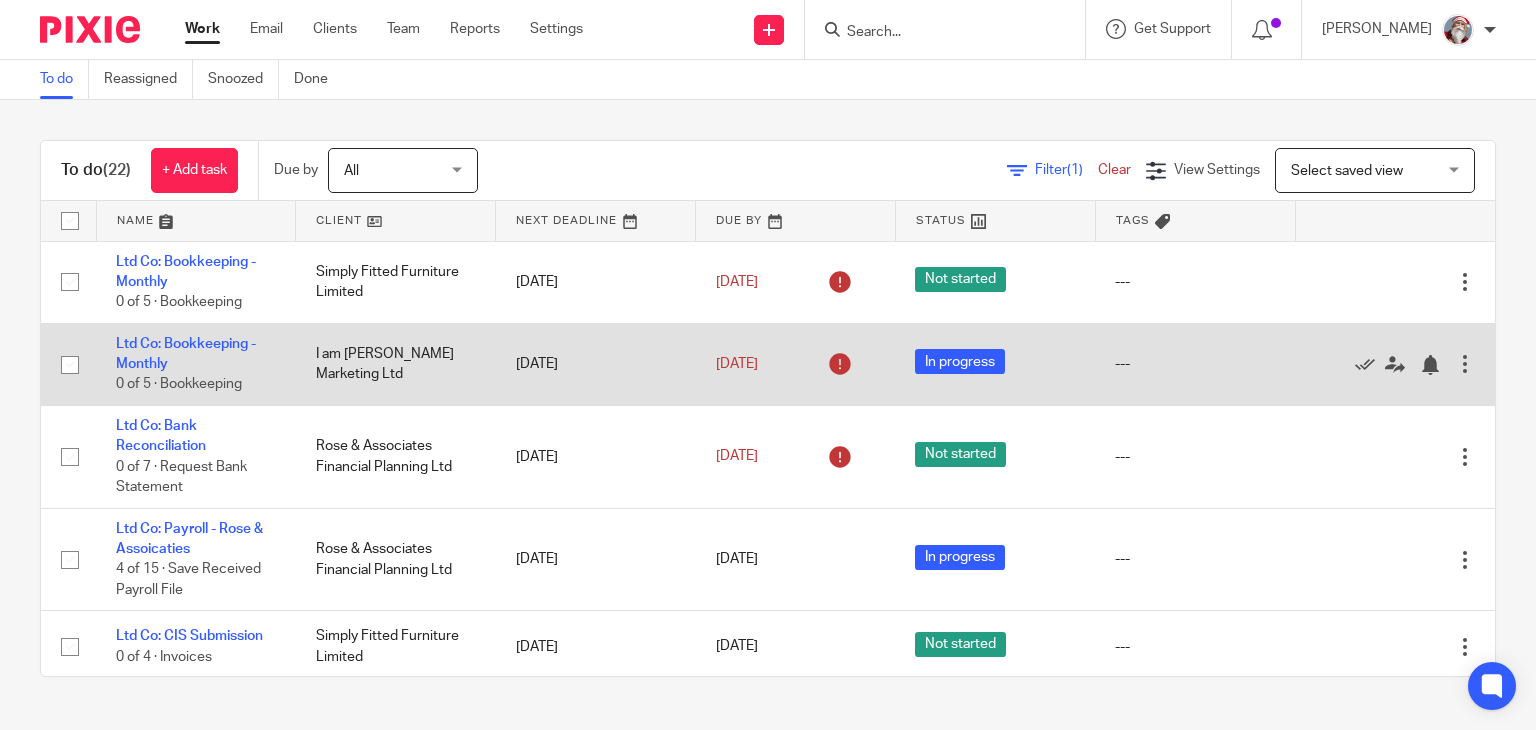 scroll, scrollTop: 0, scrollLeft: 0, axis: both 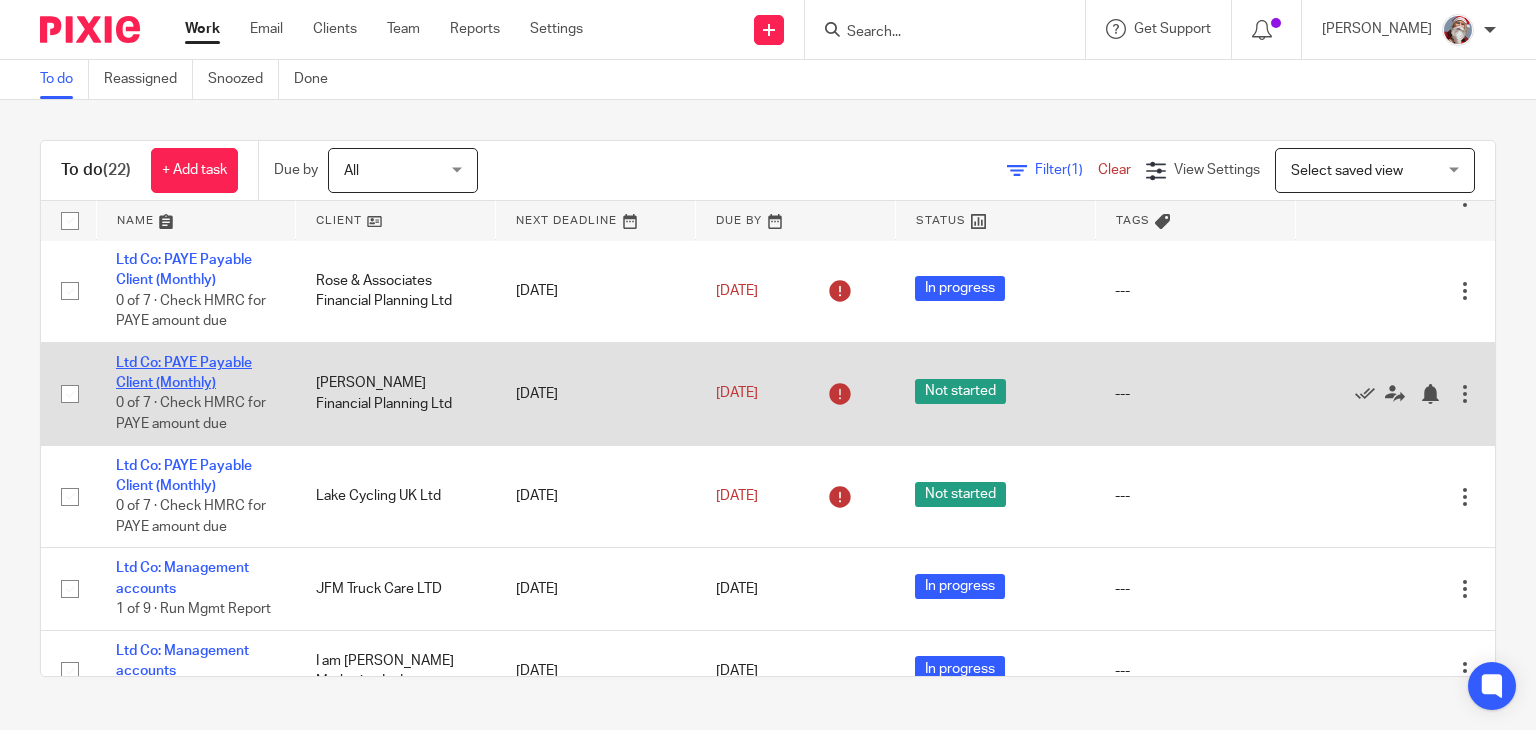 click on "Ltd Co:  PAYE Payable Client (Monthly)" at bounding box center (184, 373) 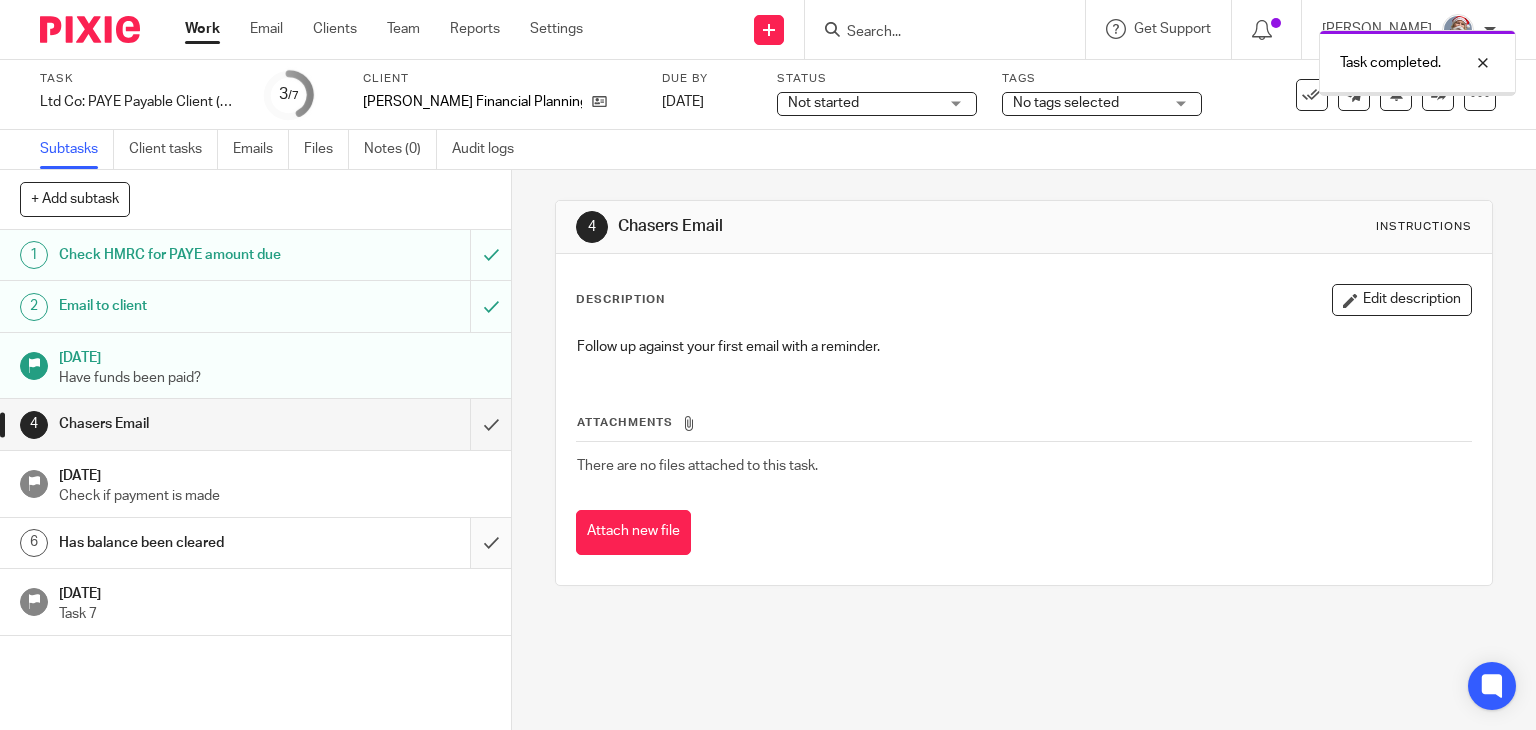 scroll, scrollTop: 0, scrollLeft: 0, axis: both 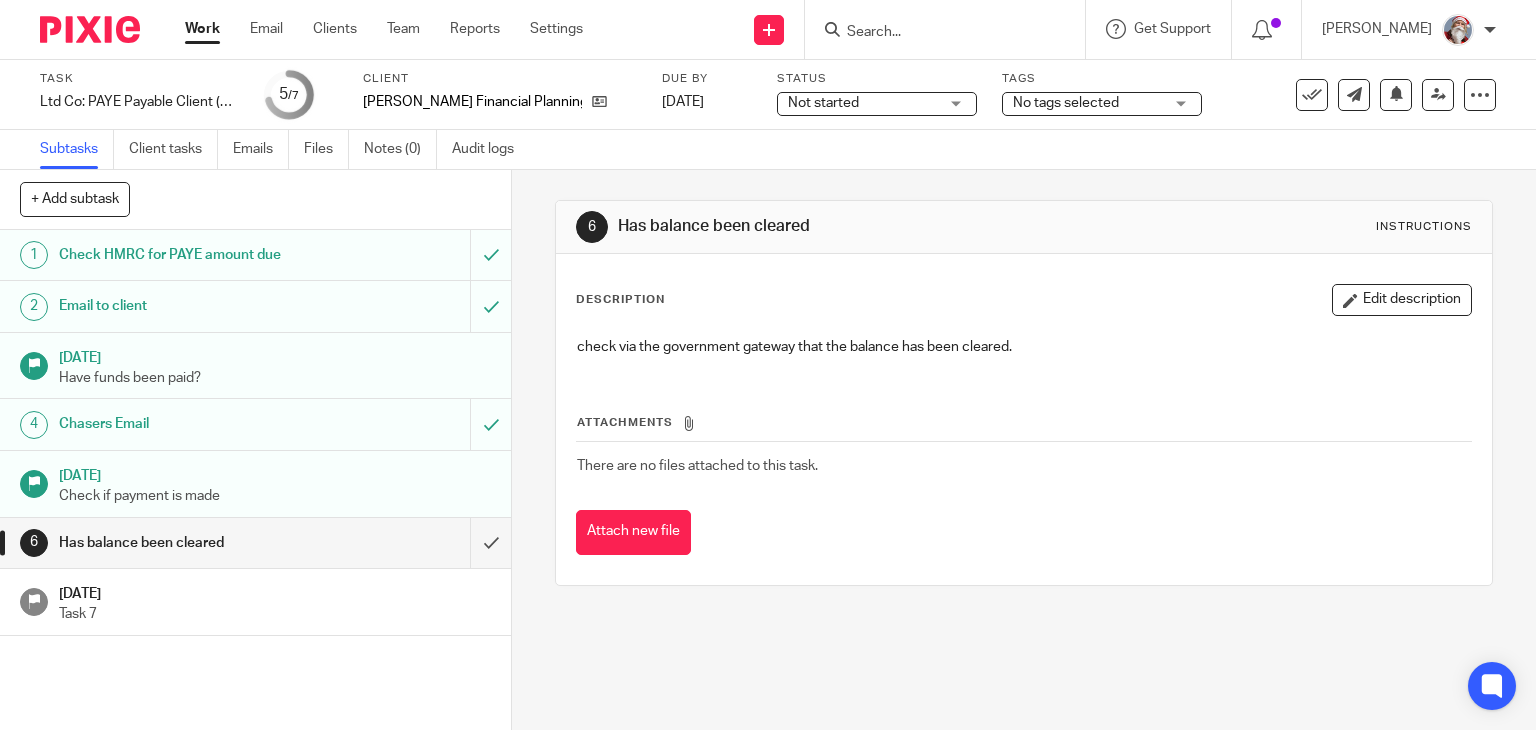 click at bounding box center (255, 543) 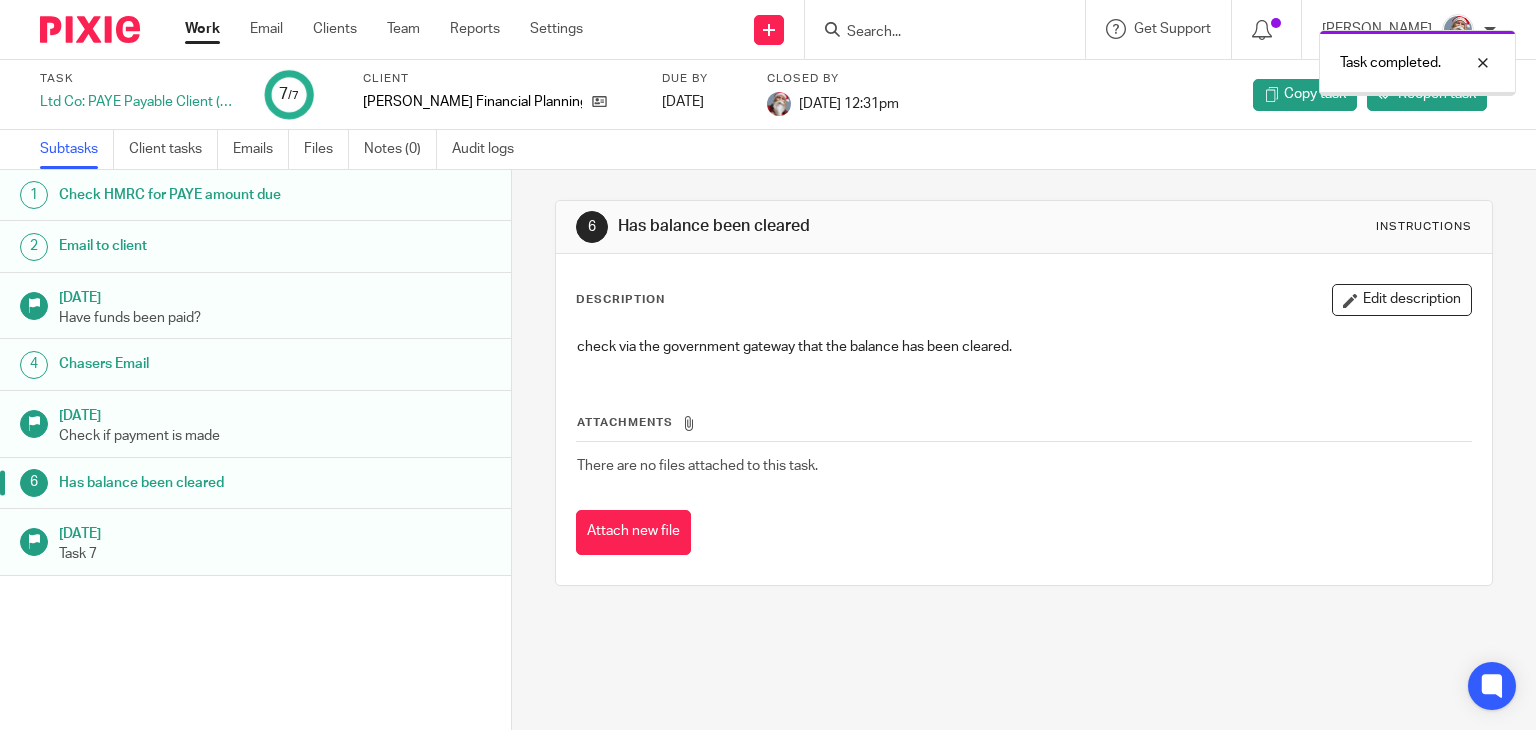 click on "Work" at bounding box center (202, 29) 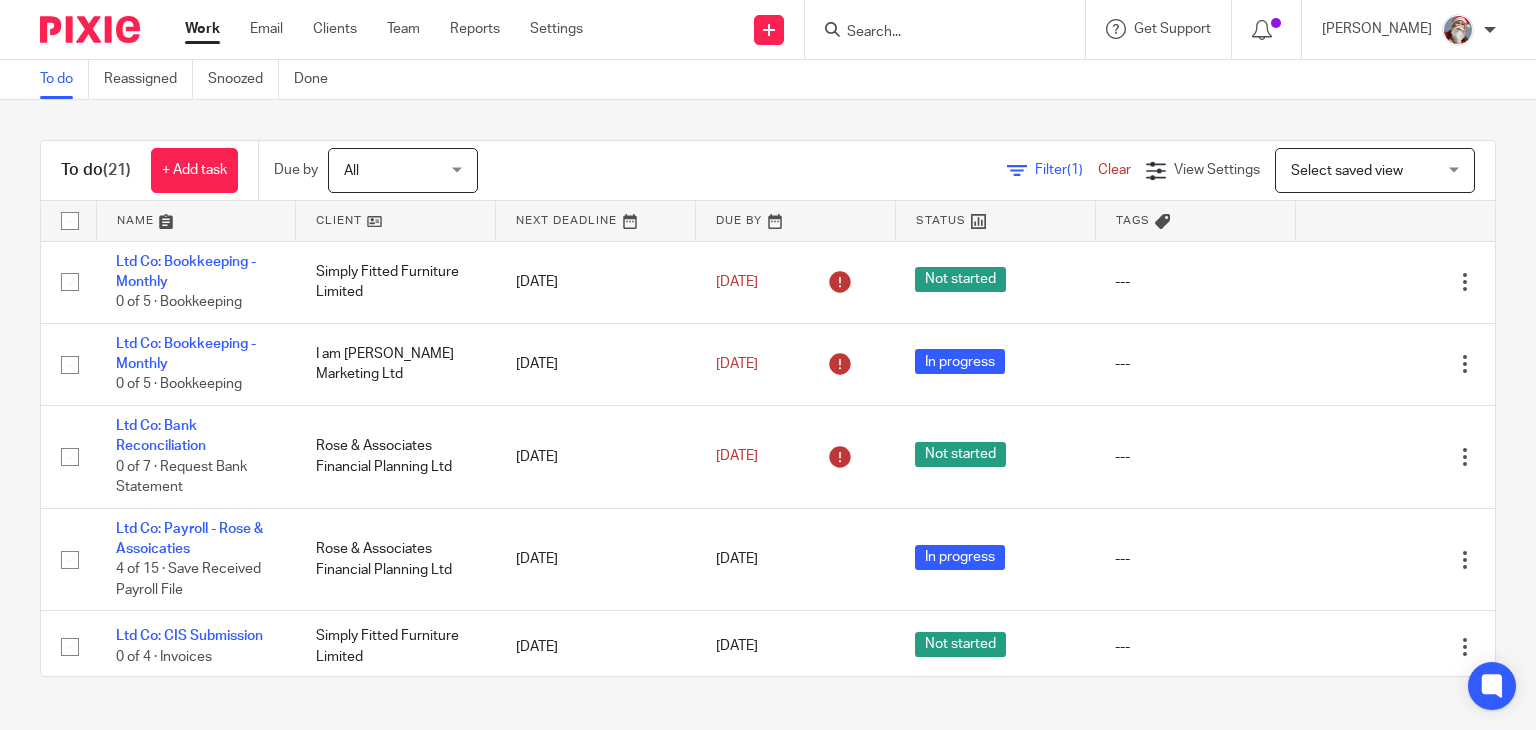 scroll, scrollTop: 0, scrollLeft: 0, axis: both 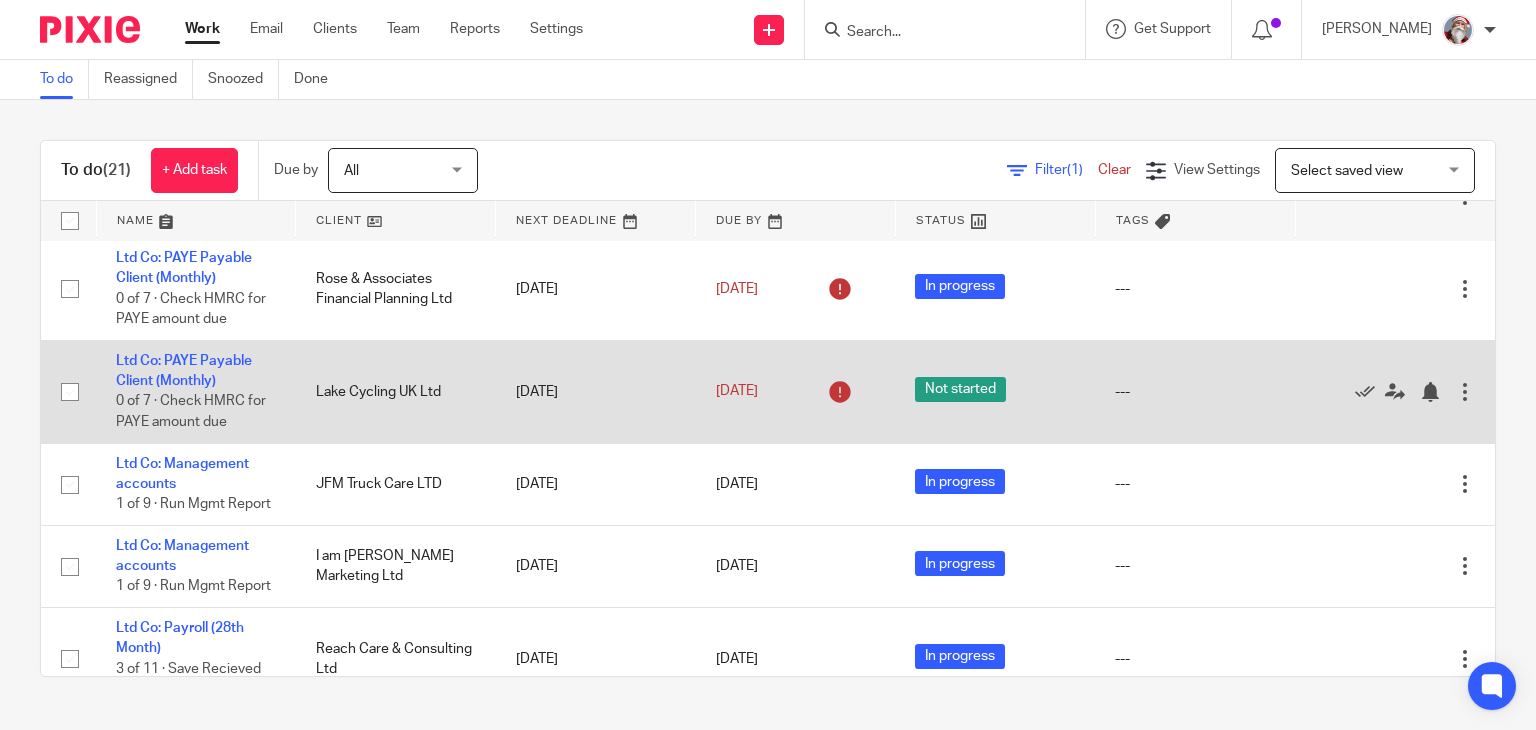 click on "Ltd Co:  PAYE Payable Client (Monthly)
0
of
7 ·
Check HMRC for PAYE amount due" at bounding box center [196, 391] 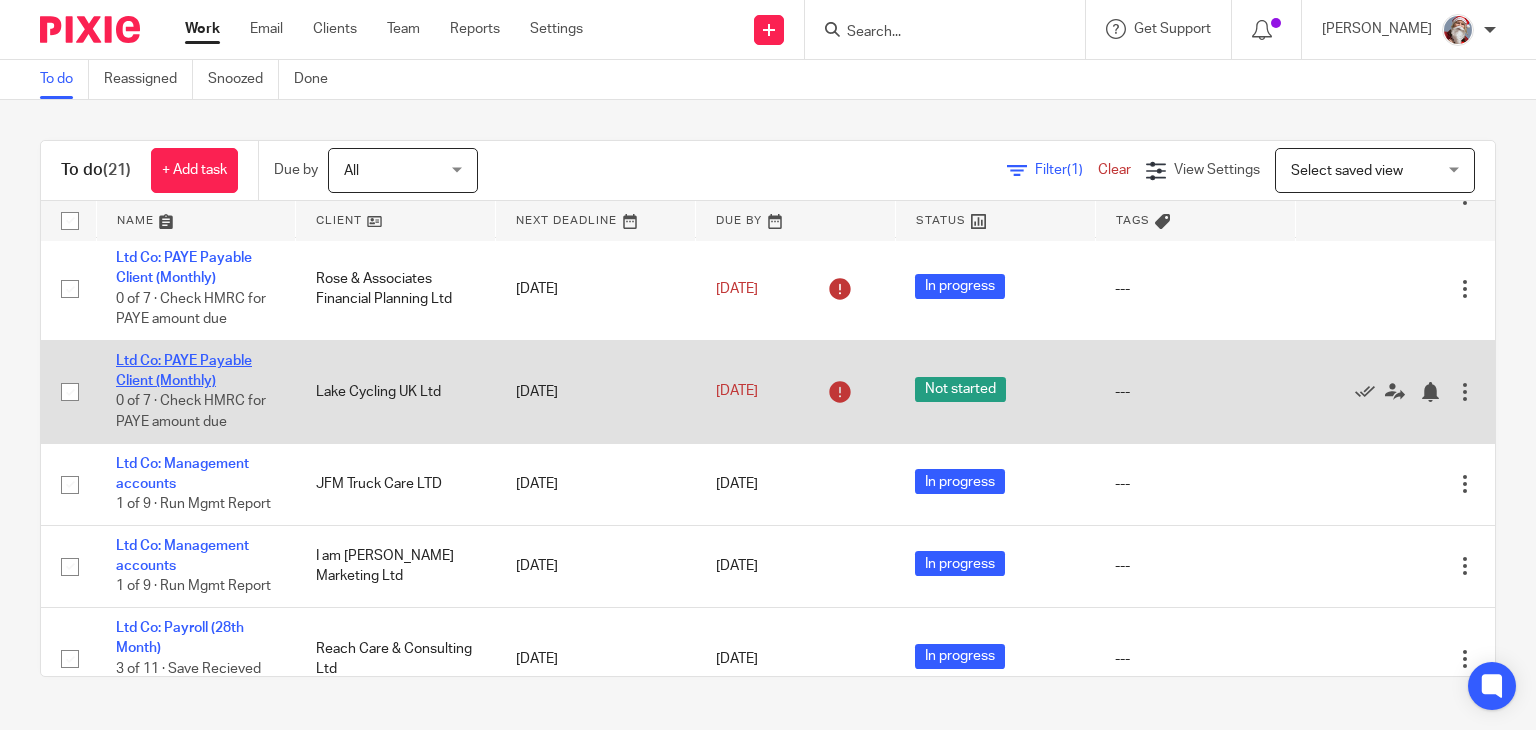 click on "Ltd Co:  PAYE Payable Client (Monthly)" at bounding box center [184, 371] 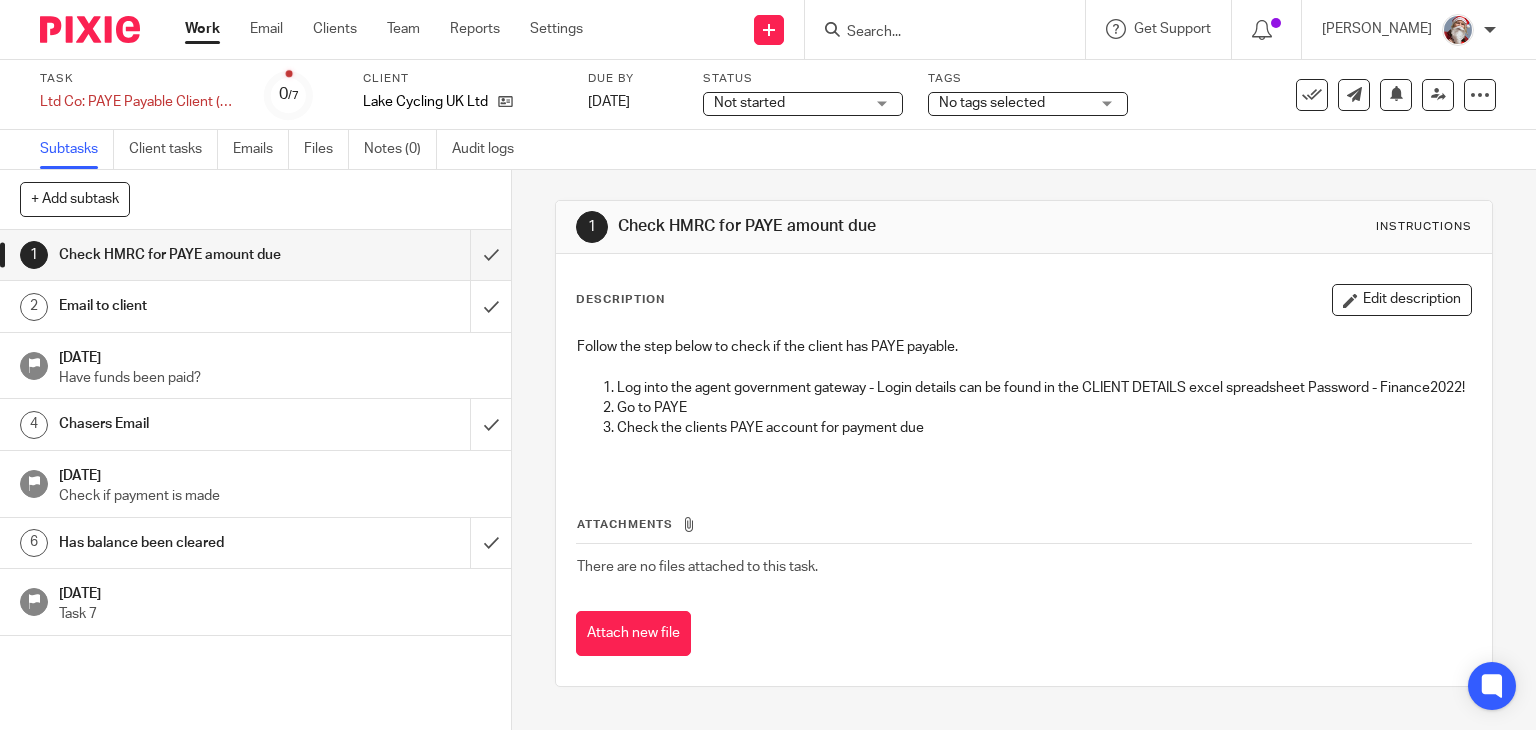 scroll, scrollTop: 0, scrollLeft: 0, axis: both 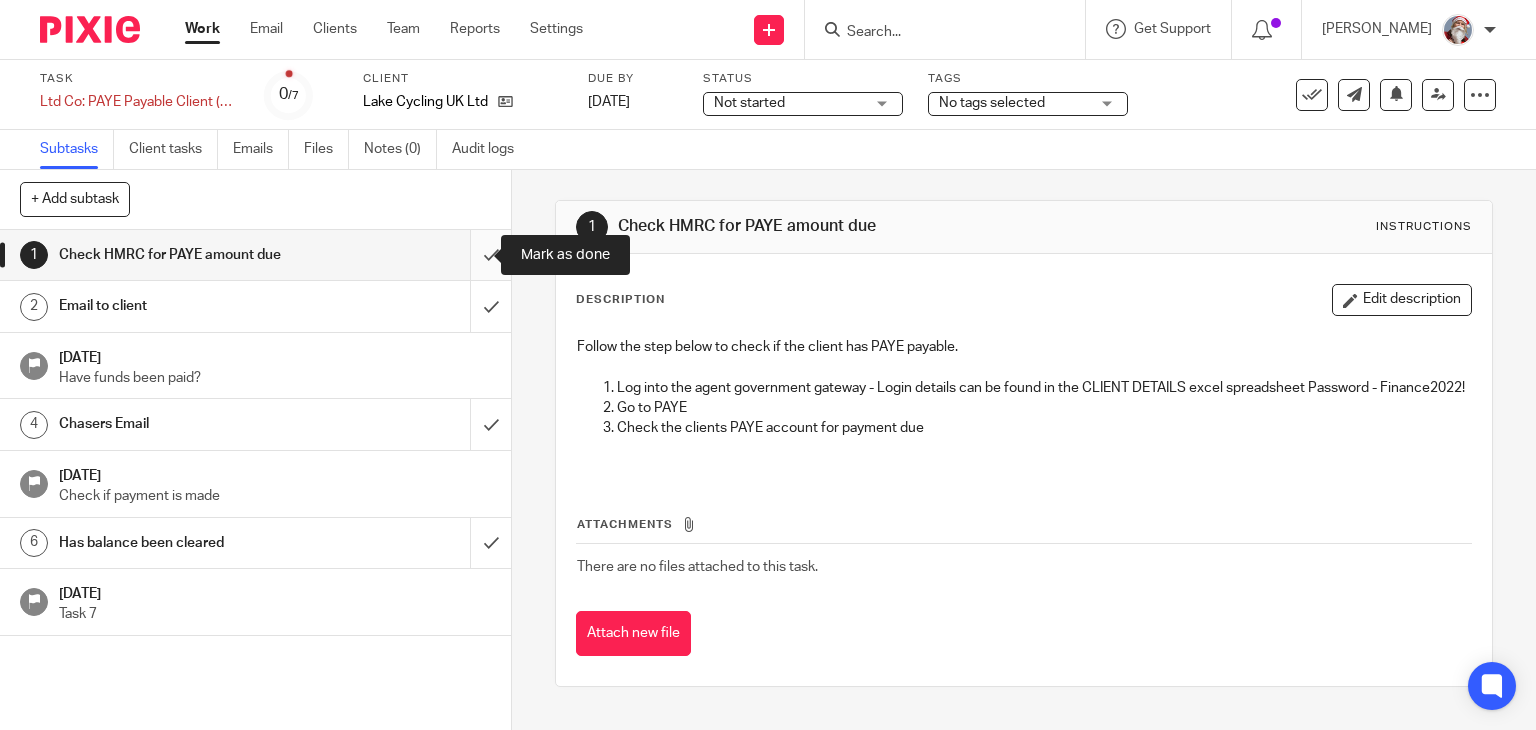 click at bounding box center (255, 255) 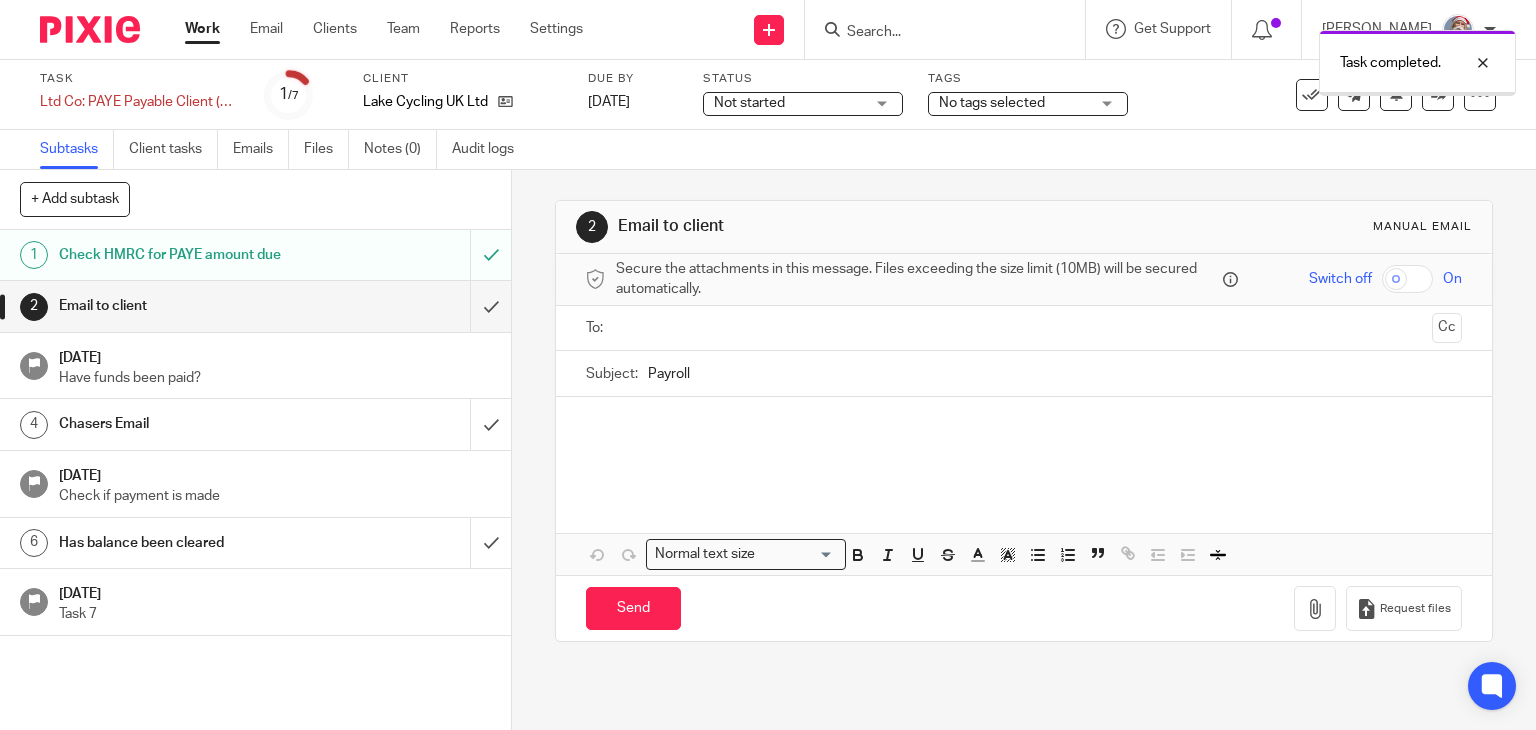 scroll, scrollTop: 0, scrollLeft: 0, axis: both 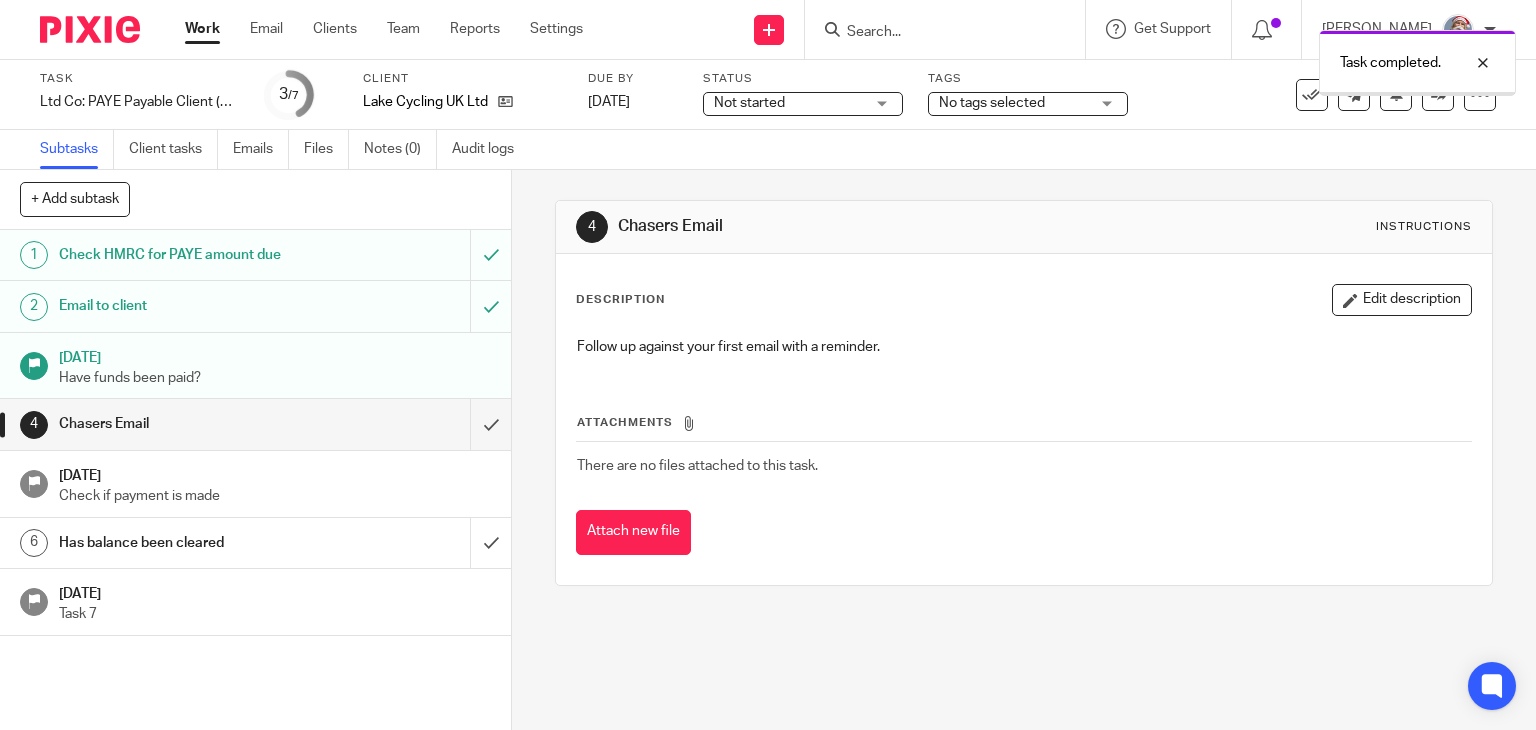 click at bounding box center [255, 424] 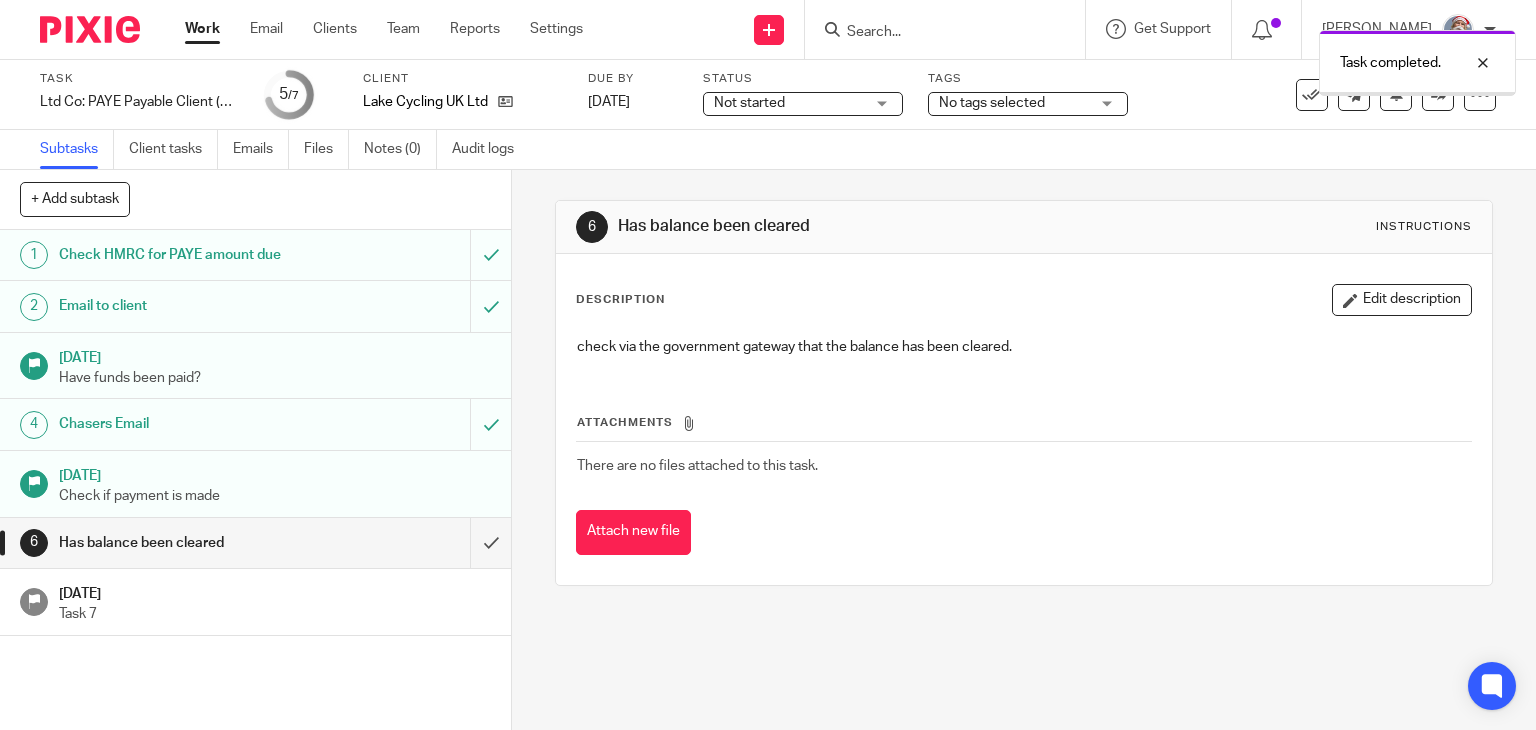 scroll, scrollTop: 0, scrollLeft: 0, axis: both 